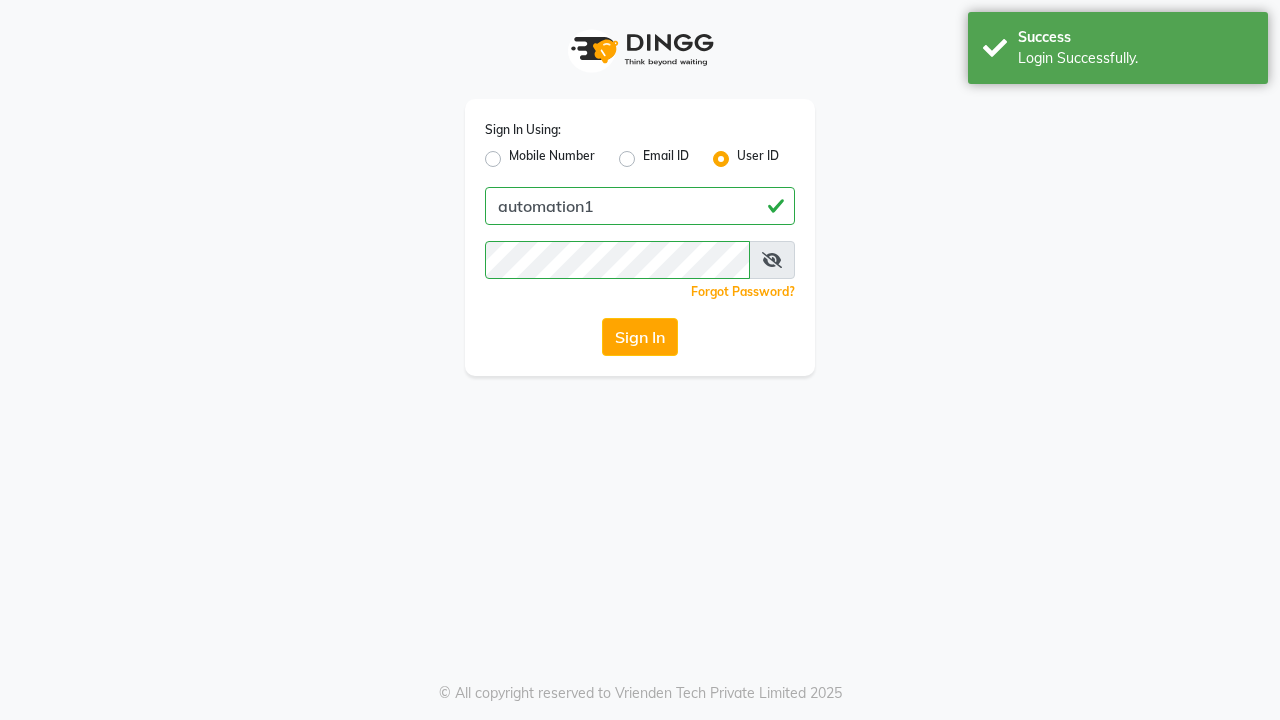 scroll, scrollTop: 0, scrollLeft: 0, axis: both 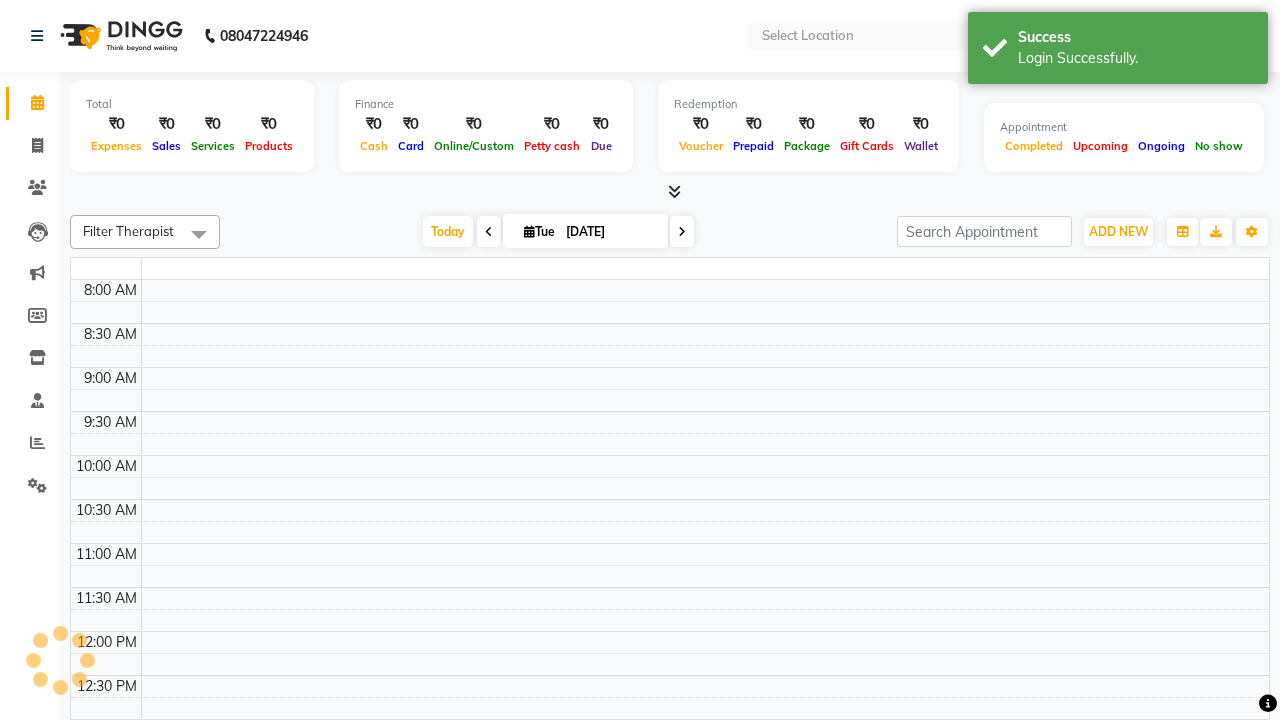 select on "en" 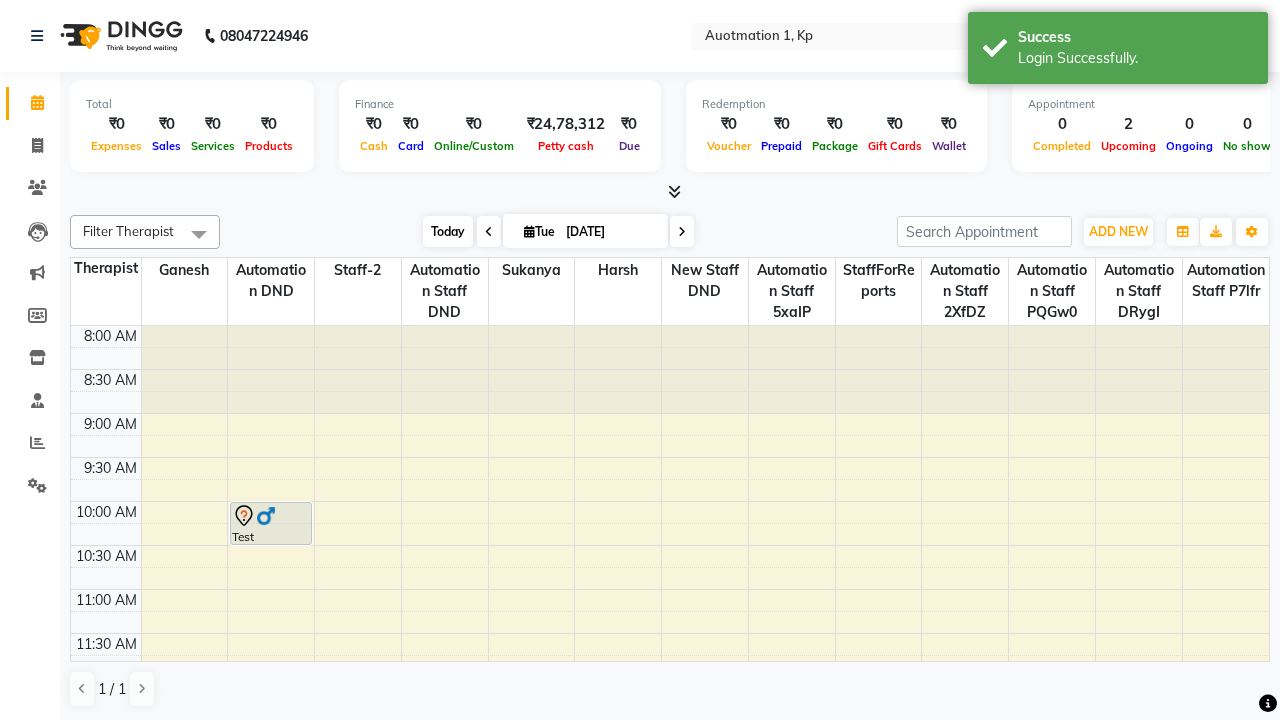 click on "Today" at bounding box center (448, 231) 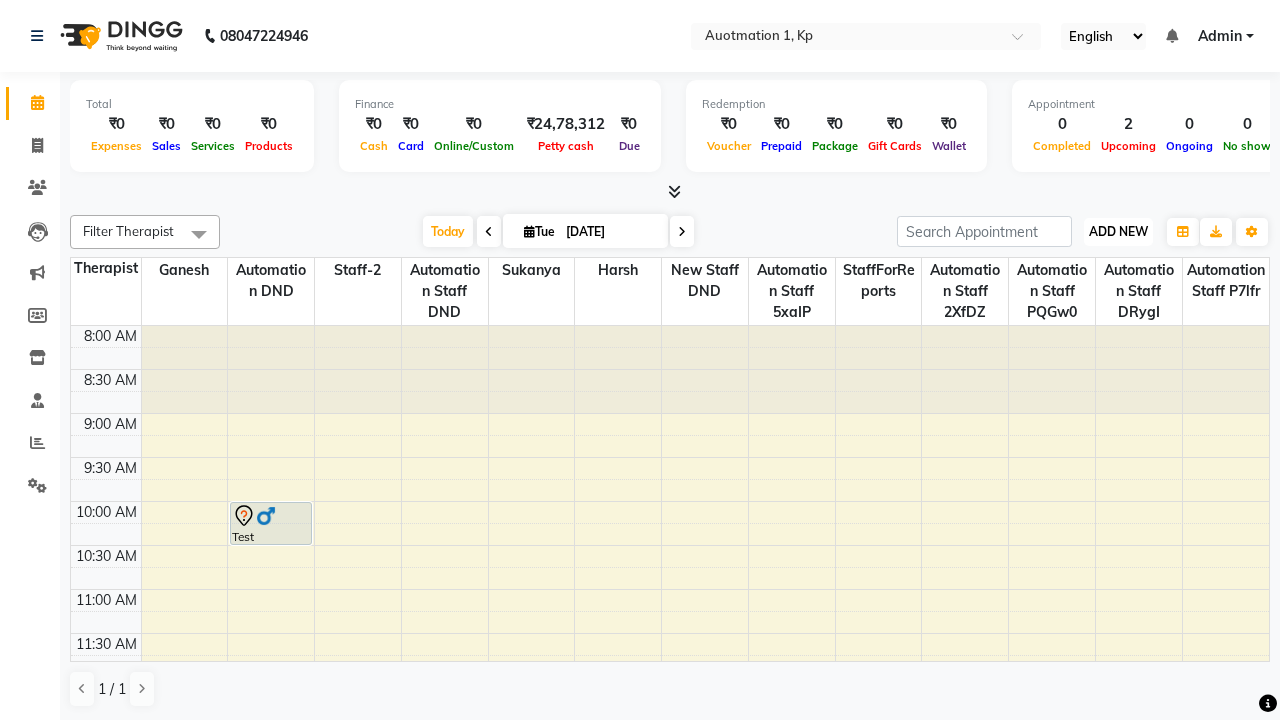 click on "ADD NEW" at bounding box center (1118, 231) 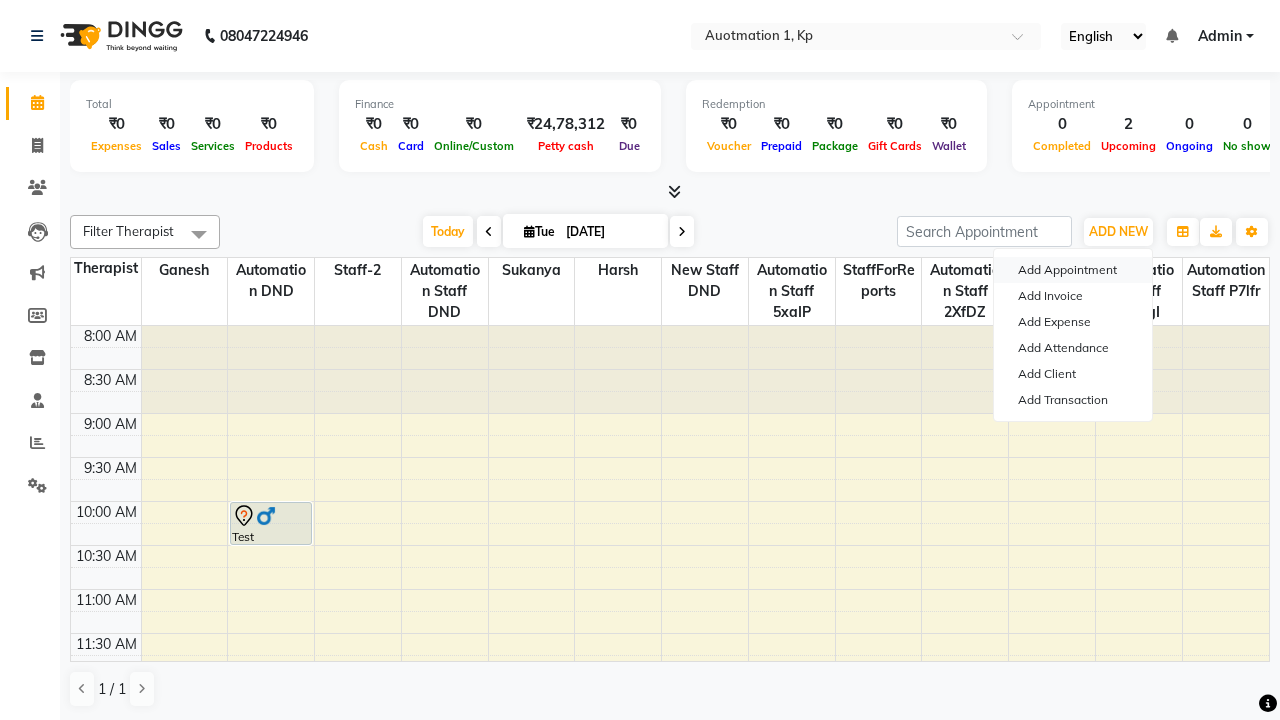click on "Add Appointment" at bounding box center (1073, 270) 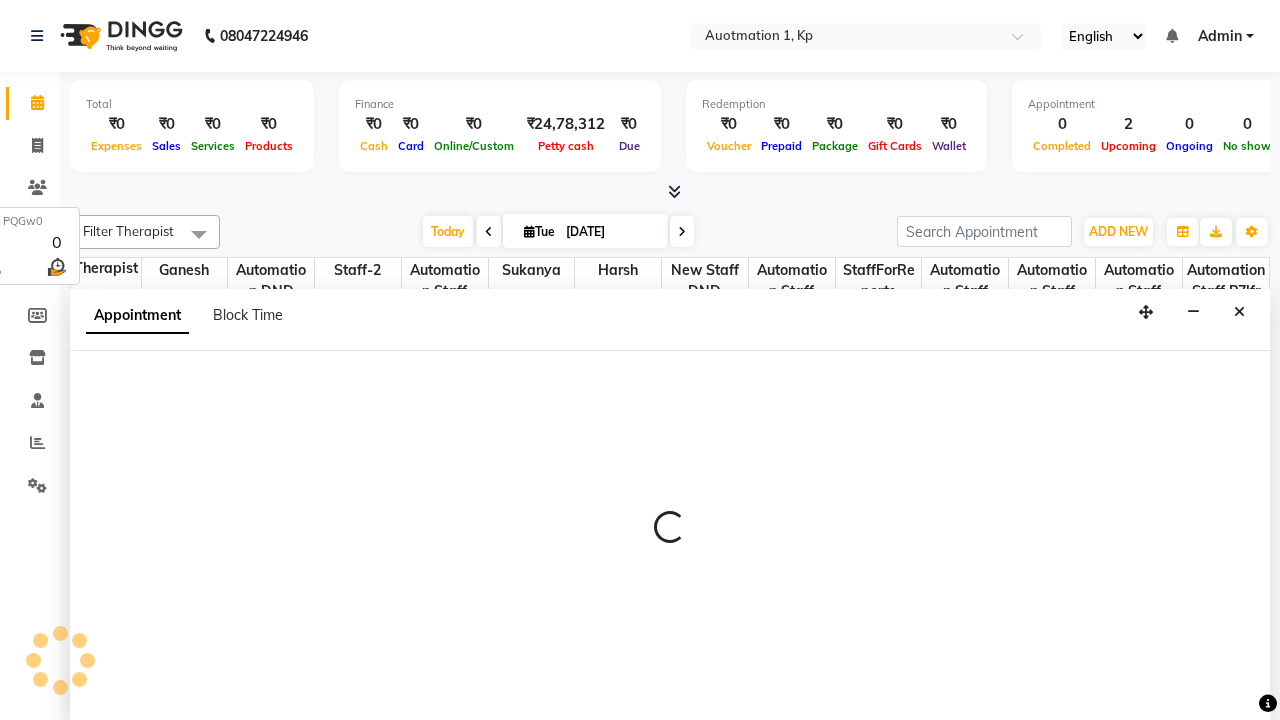 select on "tentative" 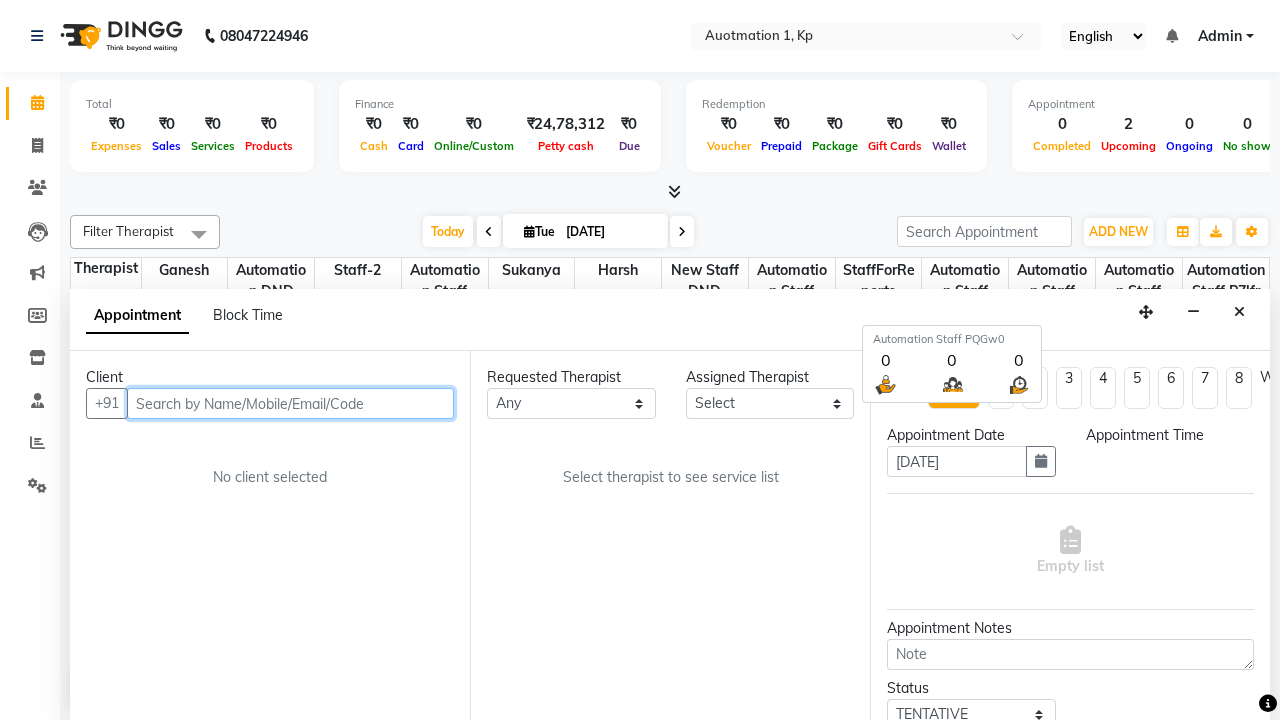 scroll, scrollTop: 1, scrollLeft: 0, axis: vertical 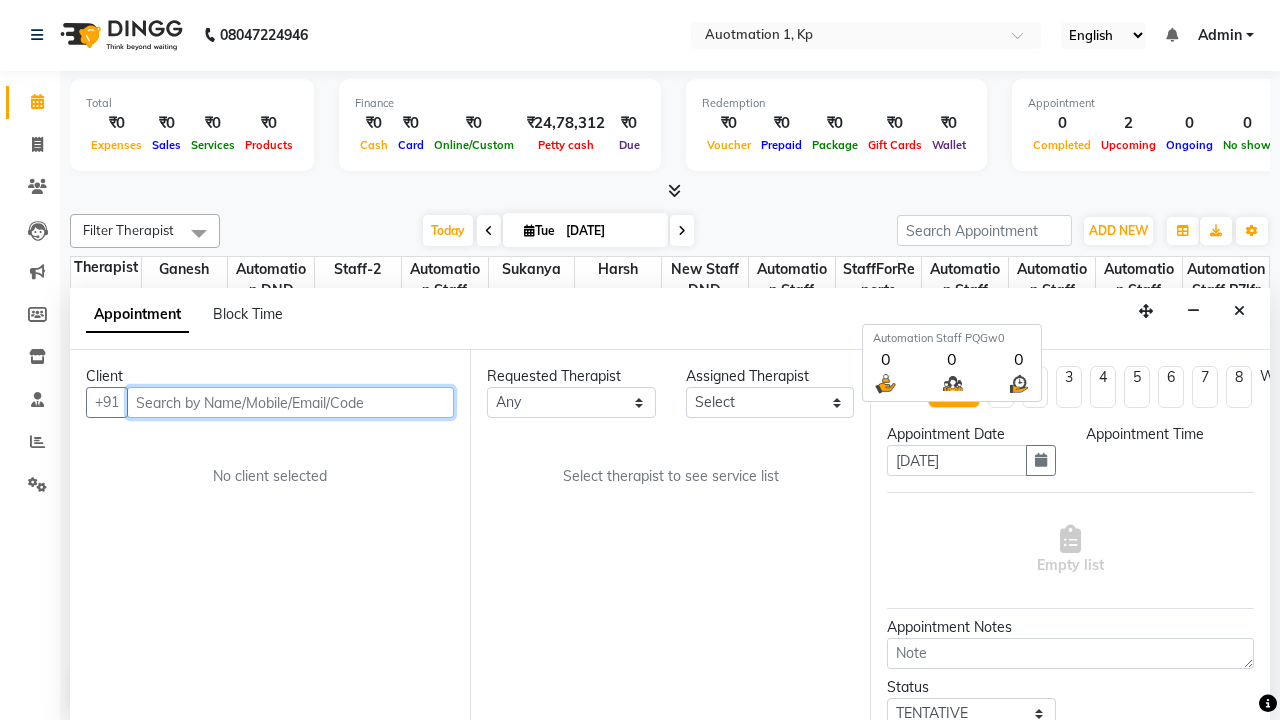 select on "540" 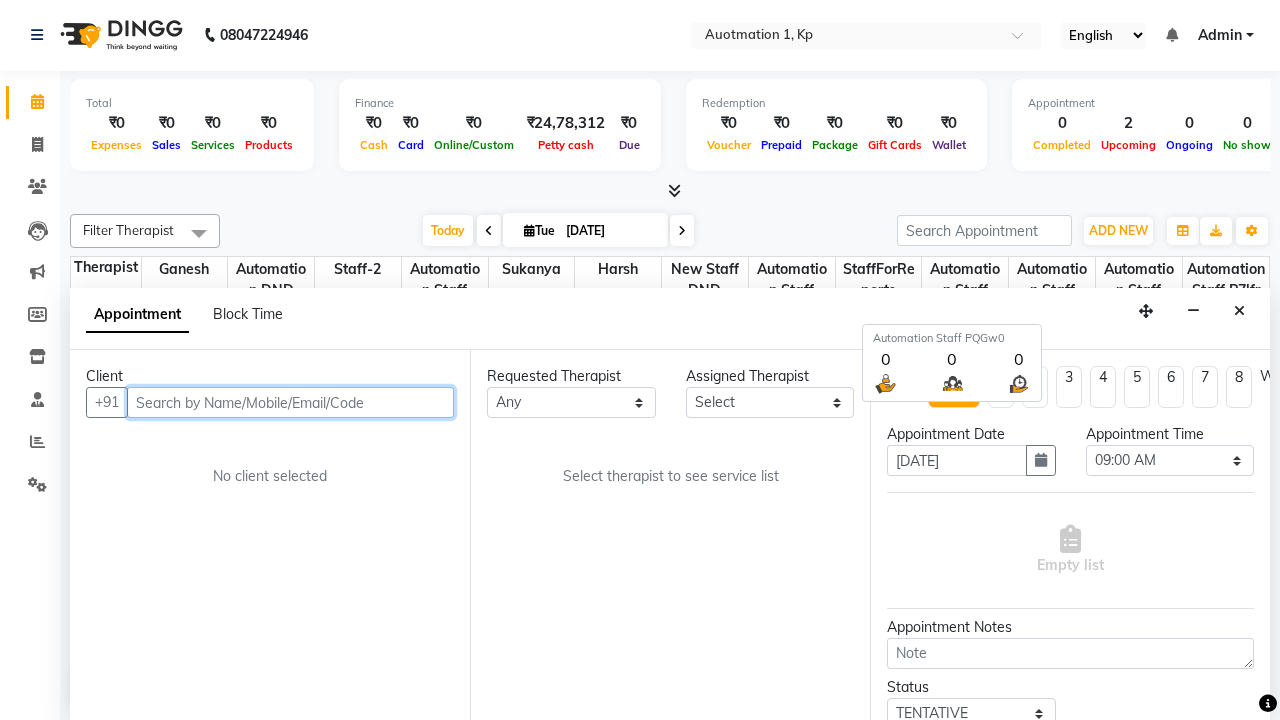 type on "8192346578" 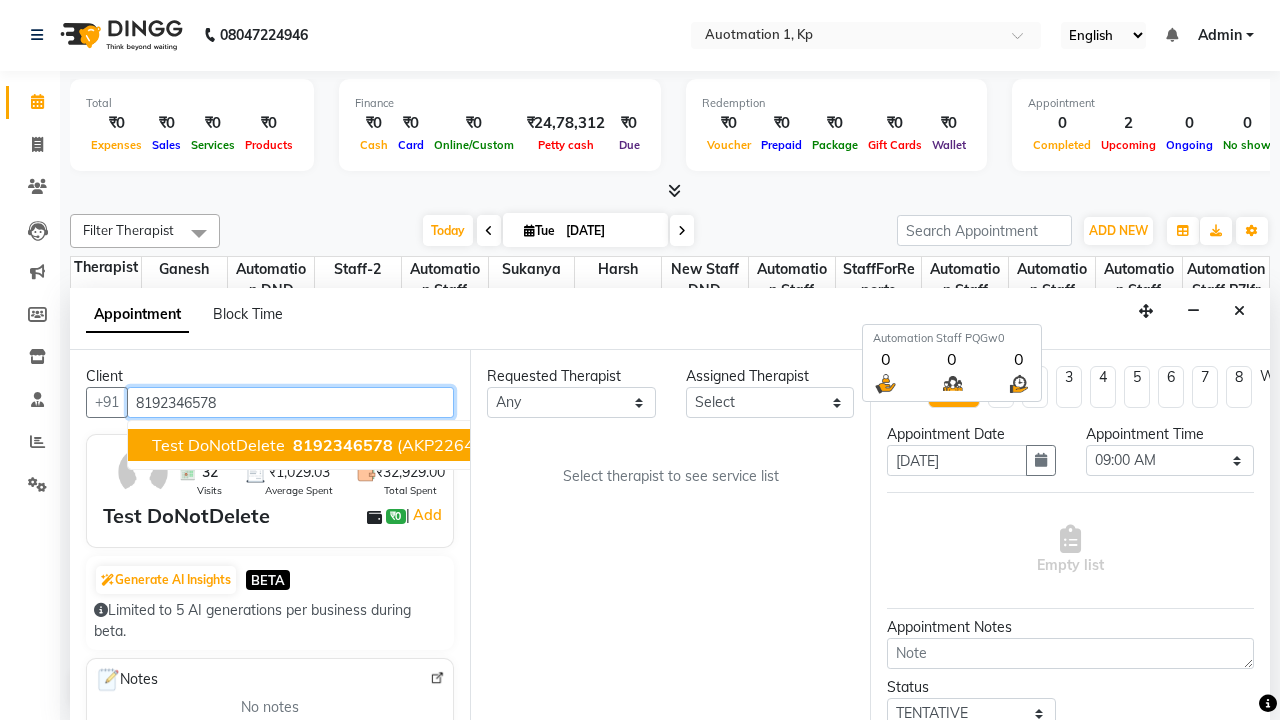 click on "8192346578" at bounding box center (343, 445) 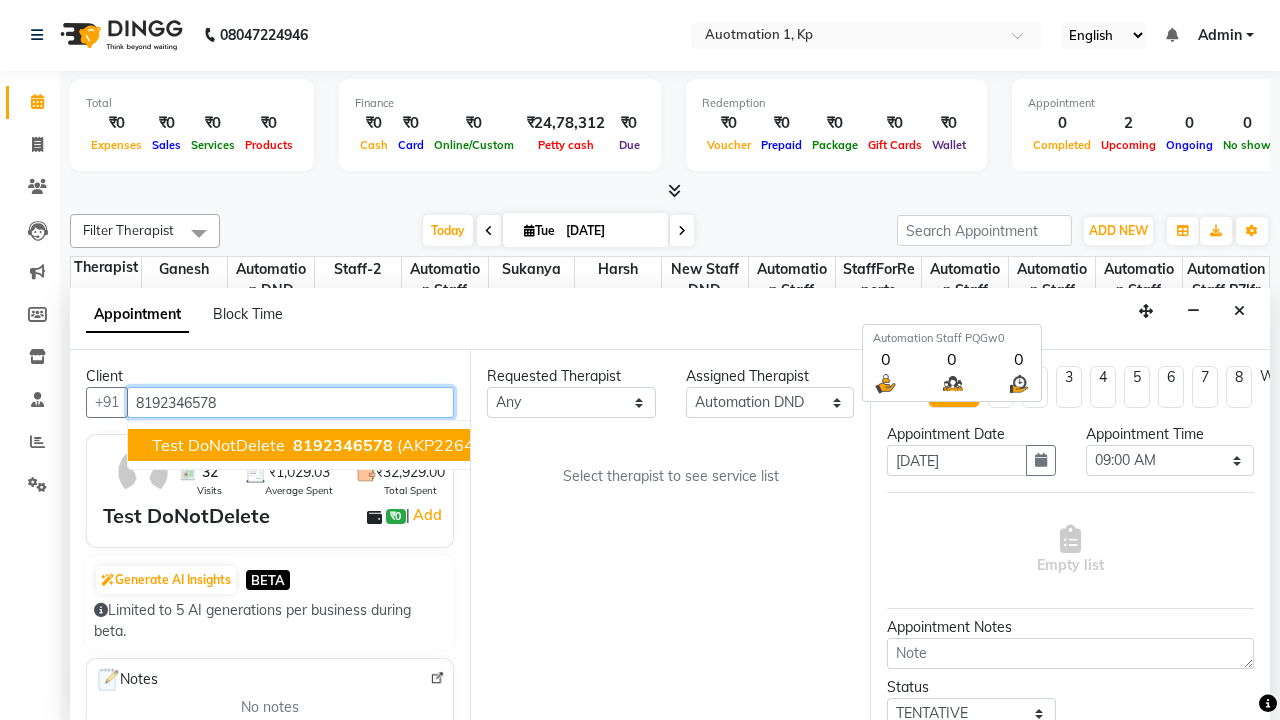 scroll, scrollTop: 0, scrollLeft: 0, axis: both 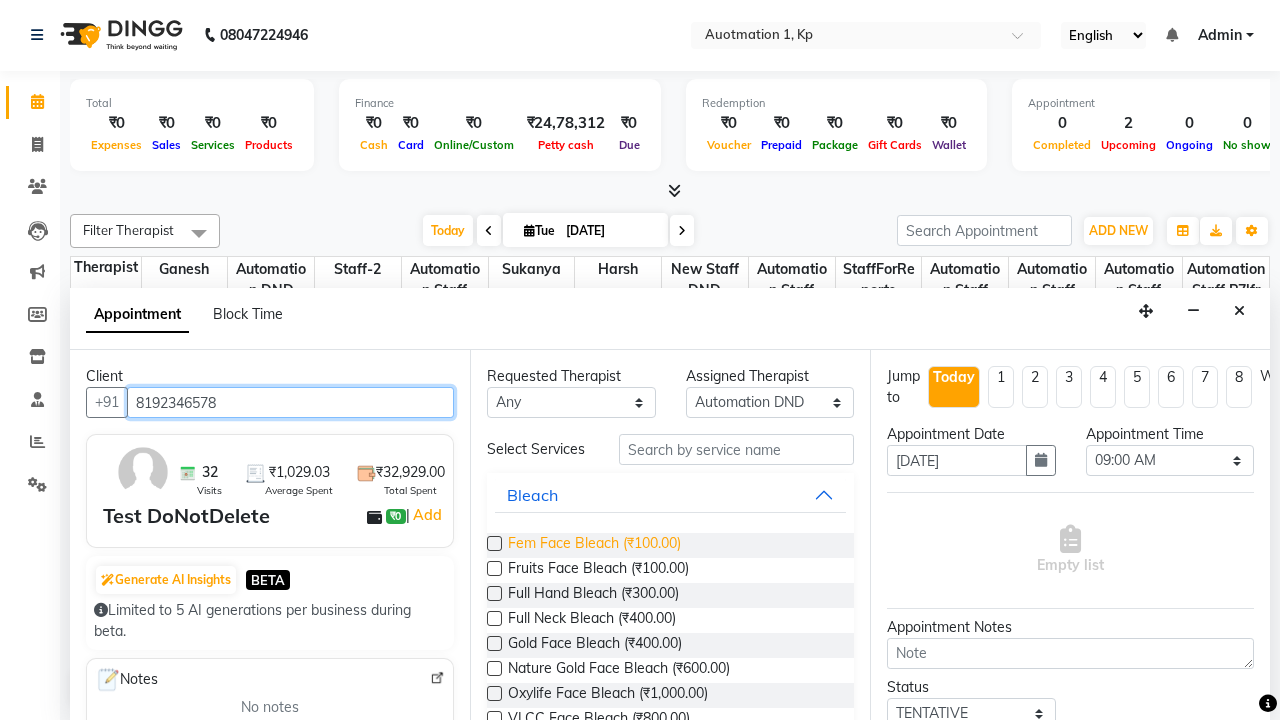 type on "8192346578" 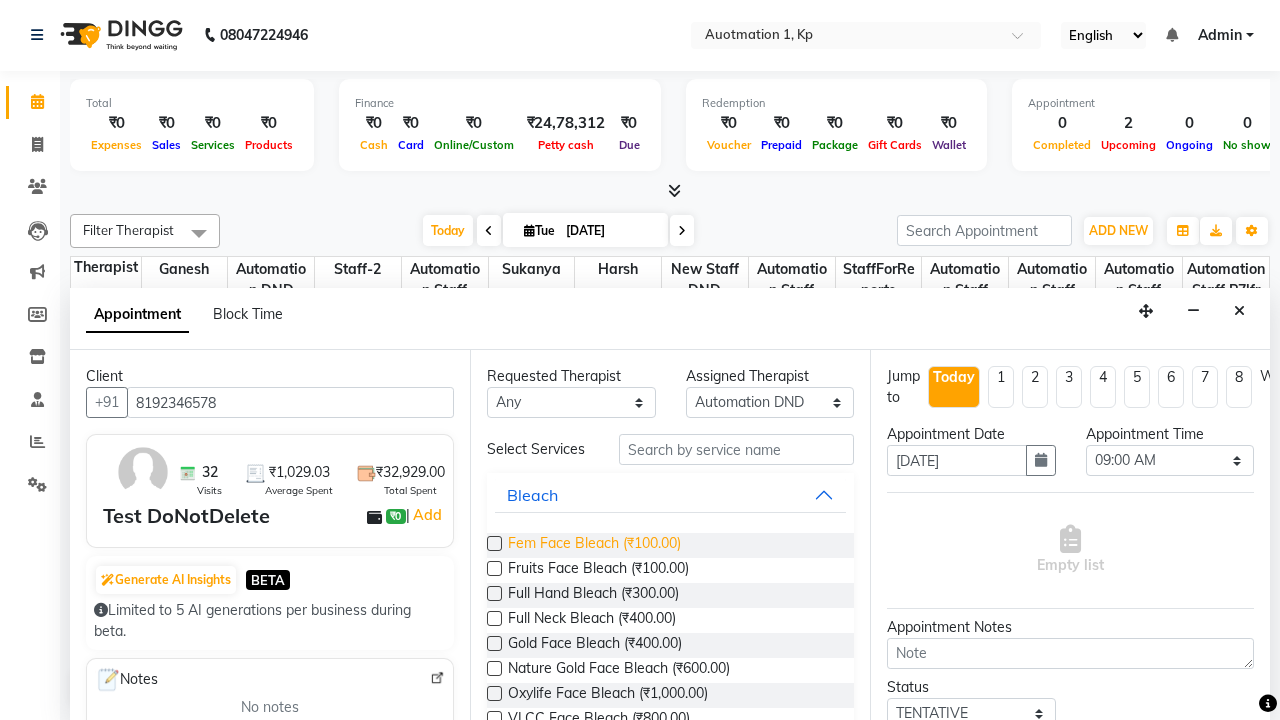click on "Fem Face Bleach (₹100.00)" at bounding box center [594, 545] 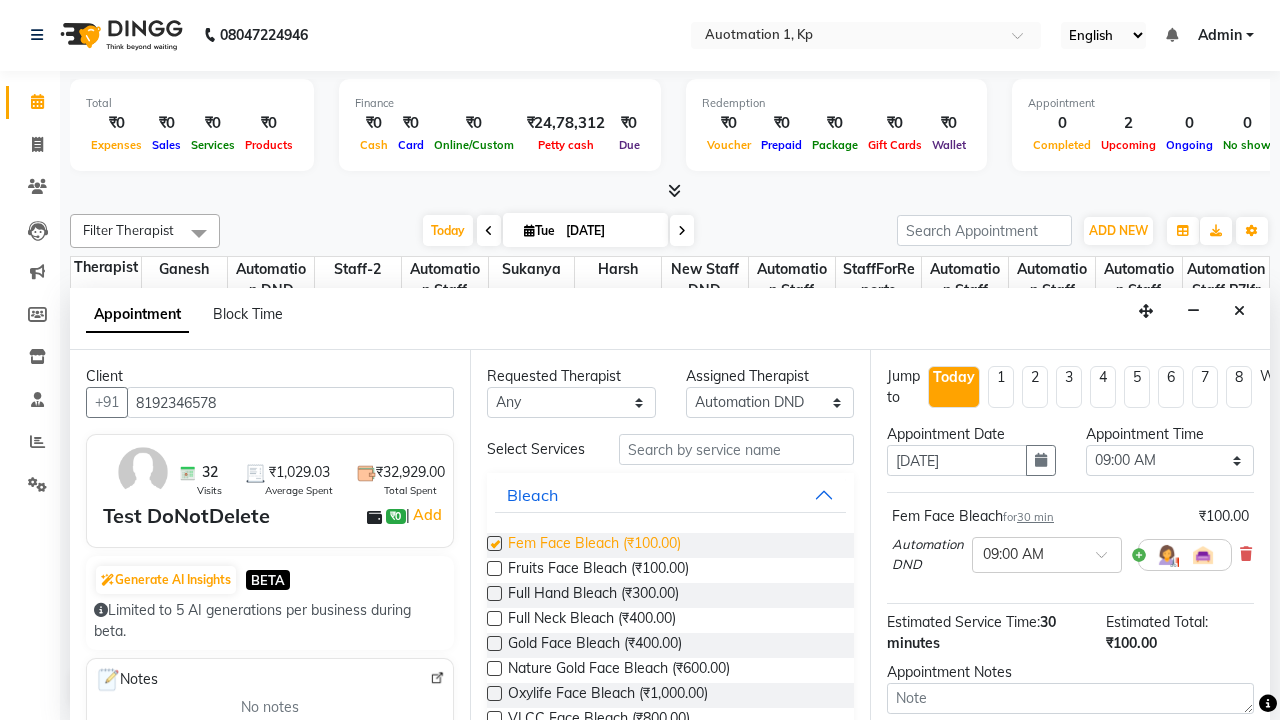 checkbox on "false" 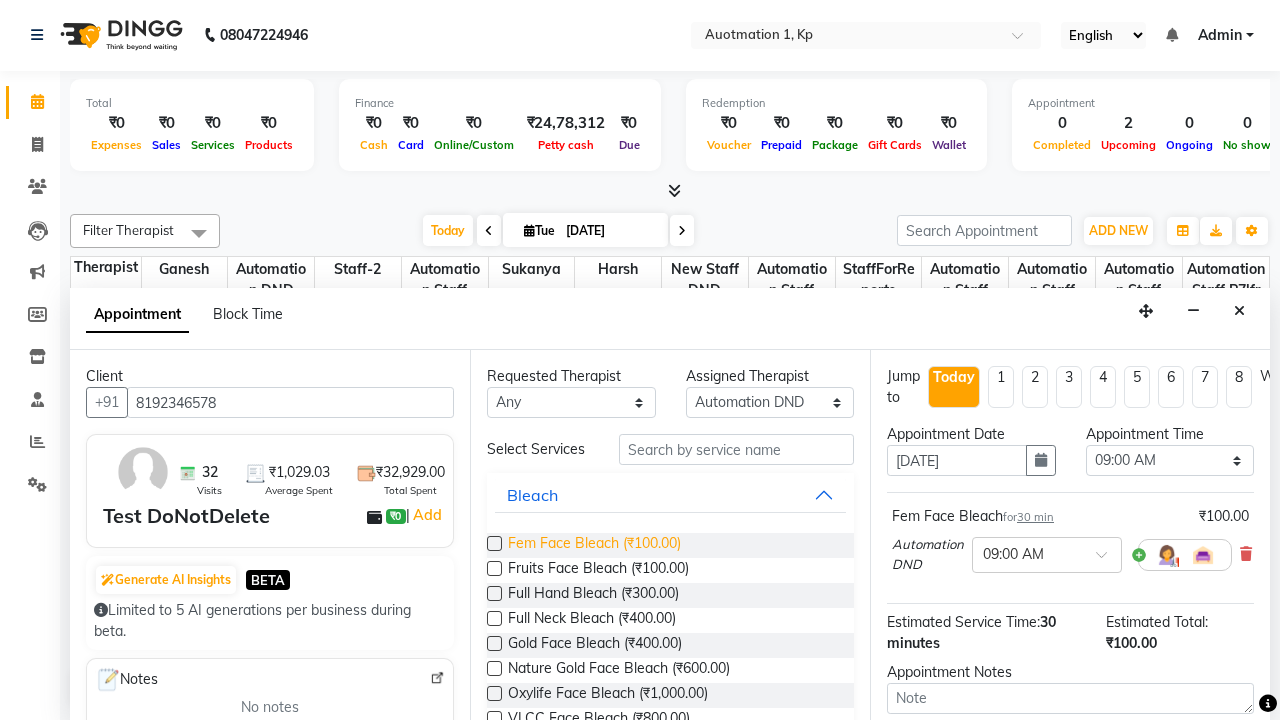 select on "945" 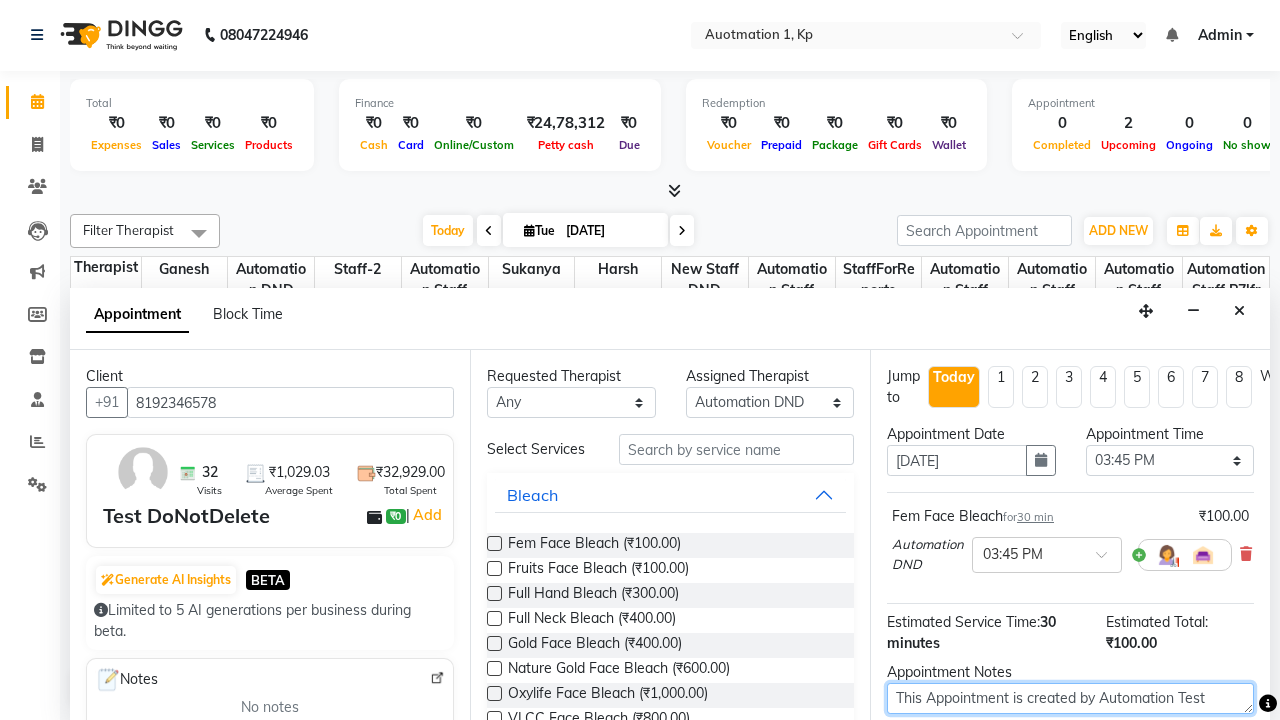 type on "This Appointment is created by Automation Test" 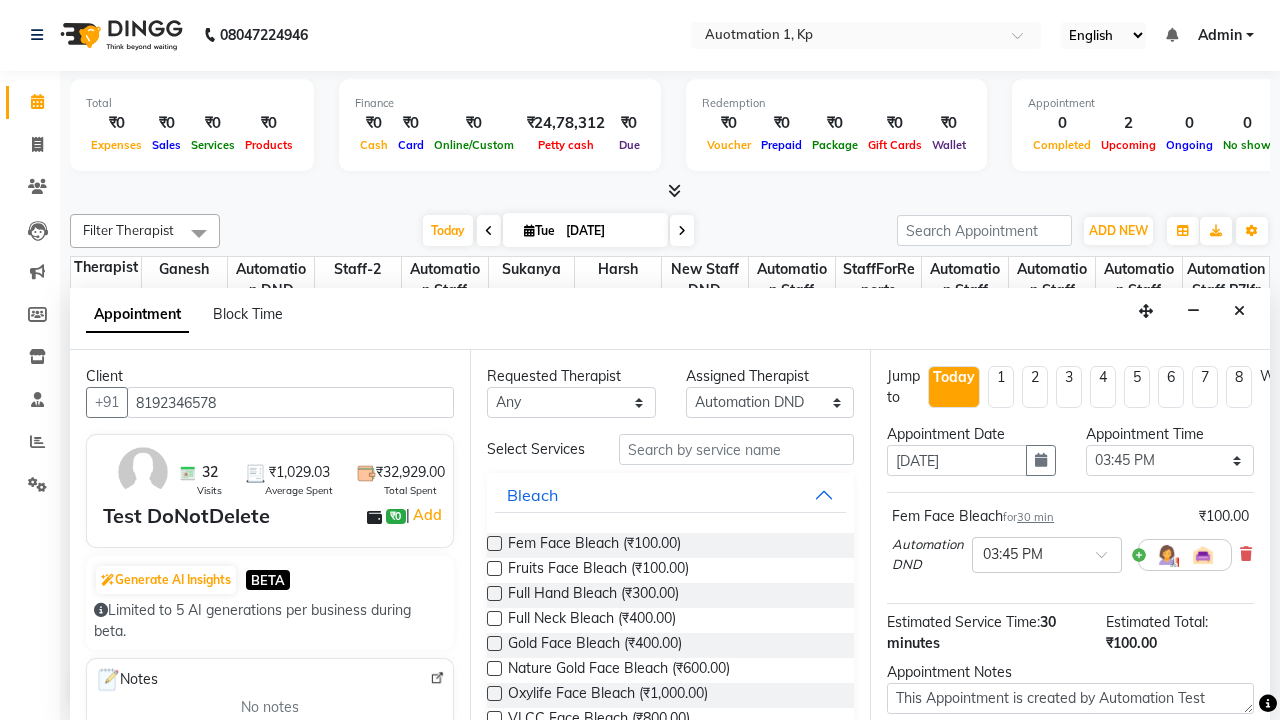click at bounding box center [1097, 825] 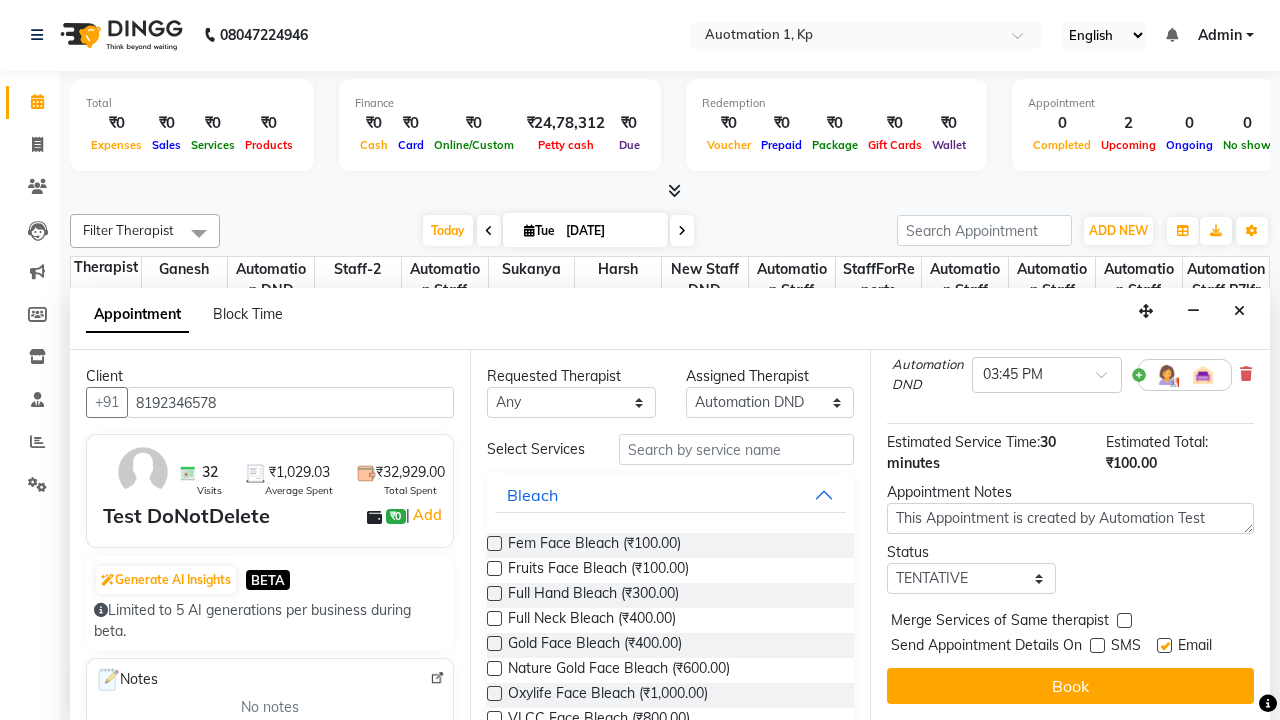 click at bounding box center (1164, 645) 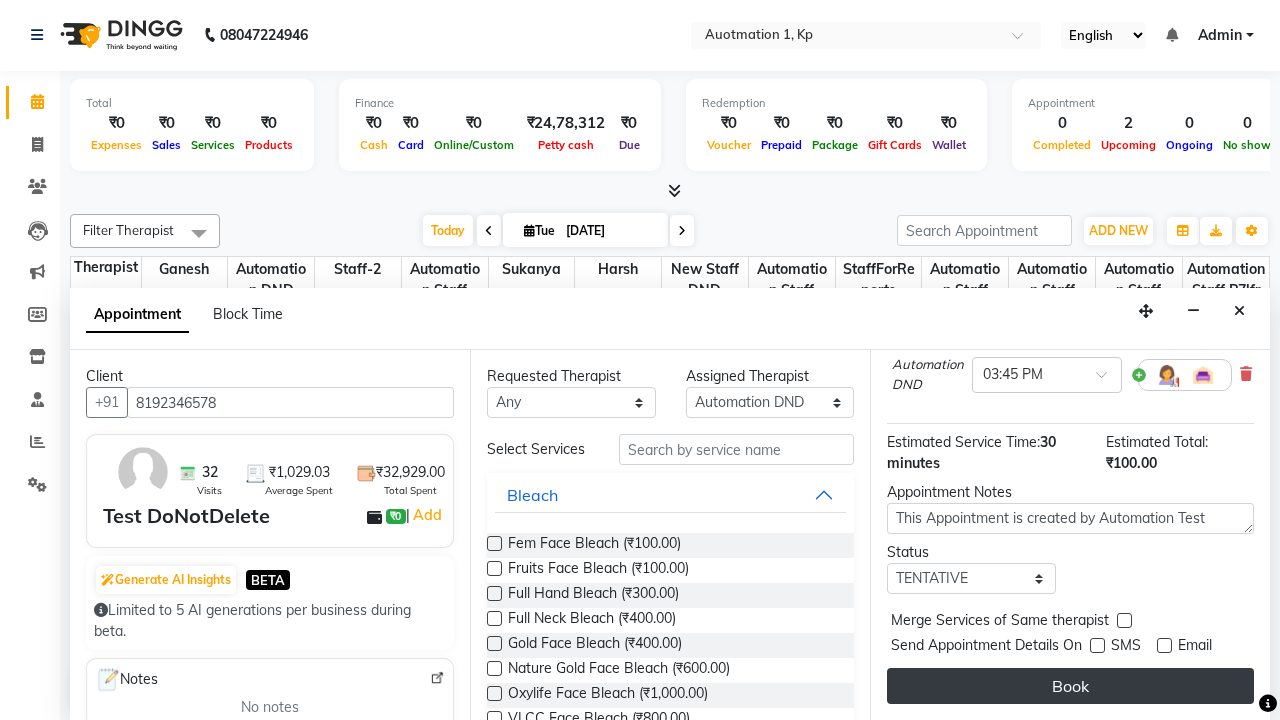 click on "Book" at bounding box center [1070, 686] 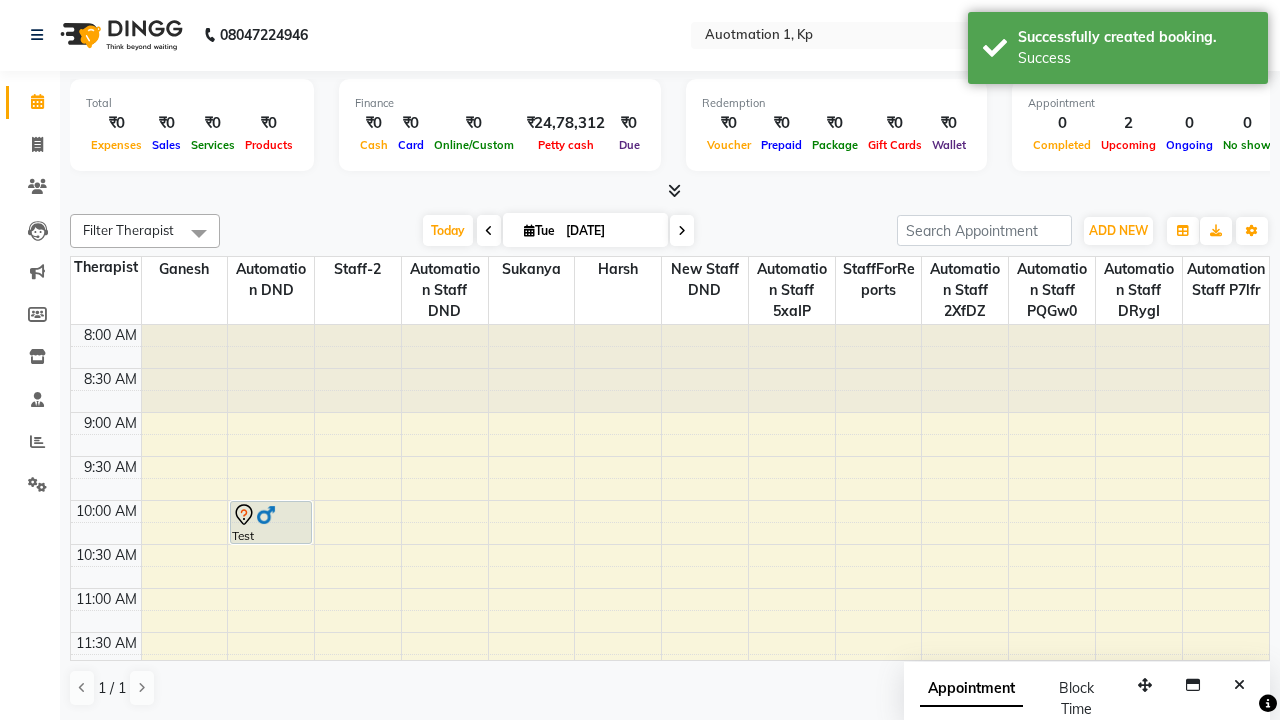 scroll, scrollTop: 0, scrollLeft: 0, axis: both 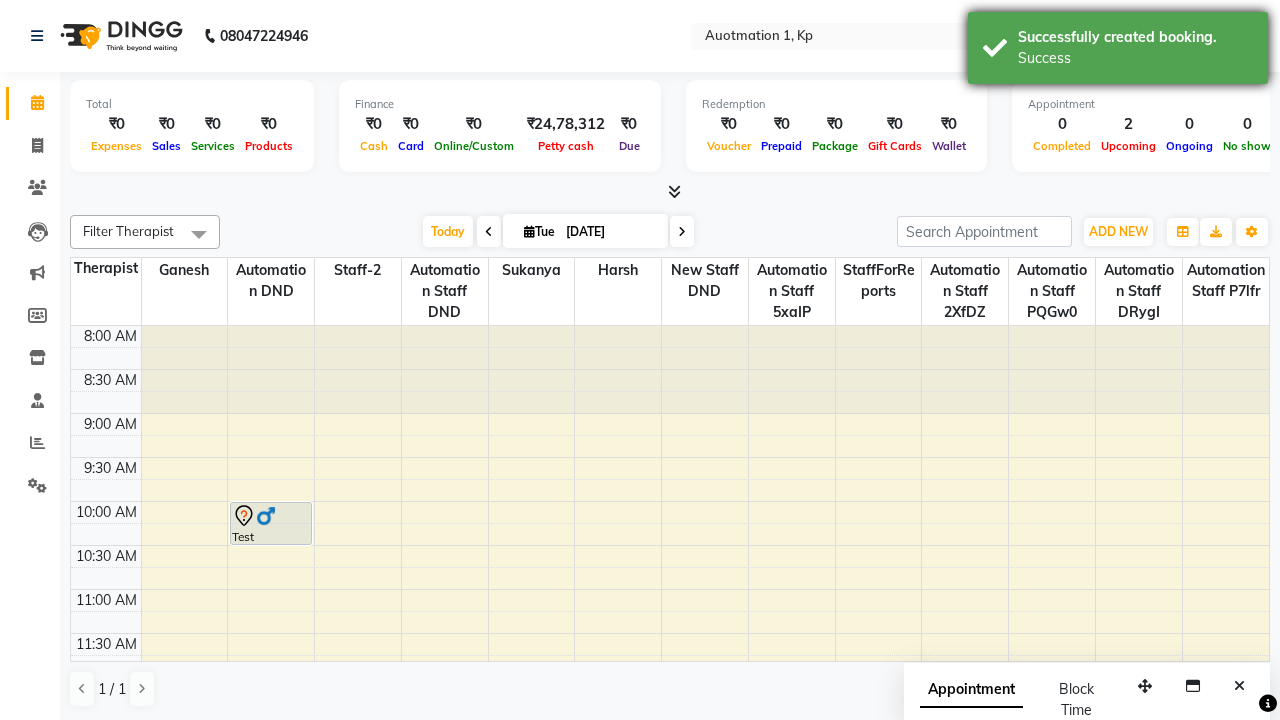 click on "Success" at bounding box center (1135, 58) 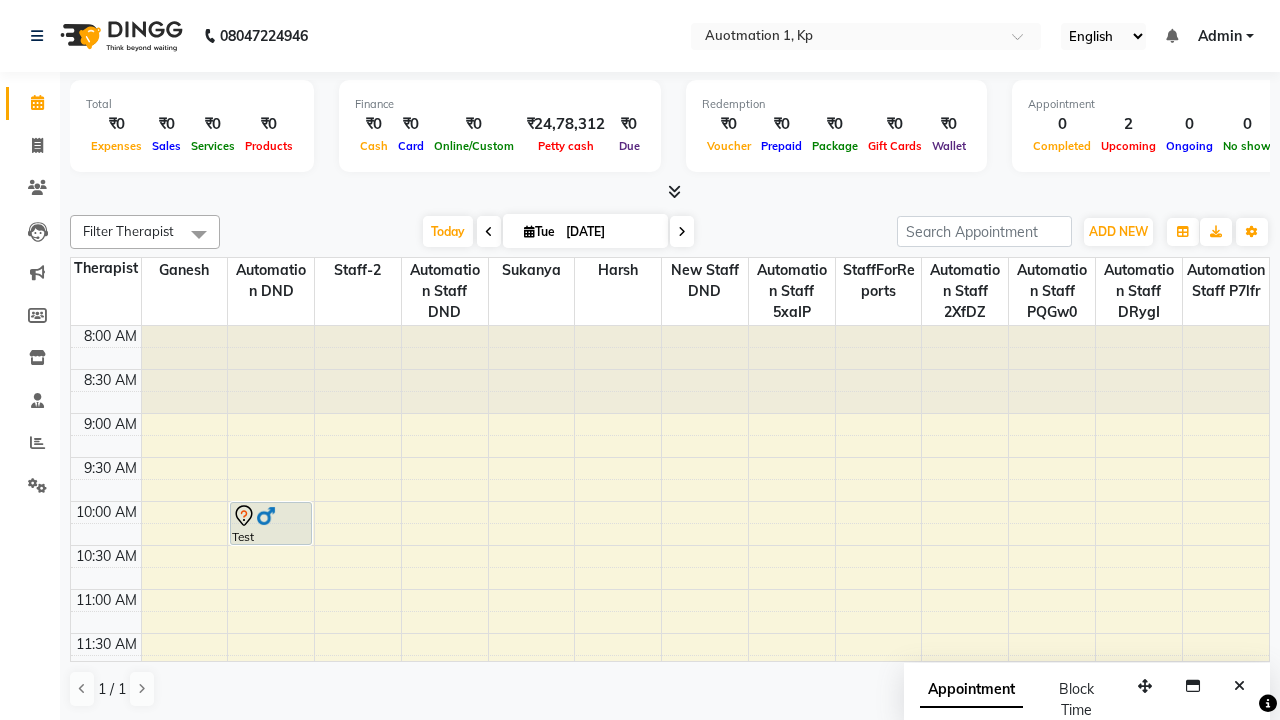 click at bounding box center [199, 234] 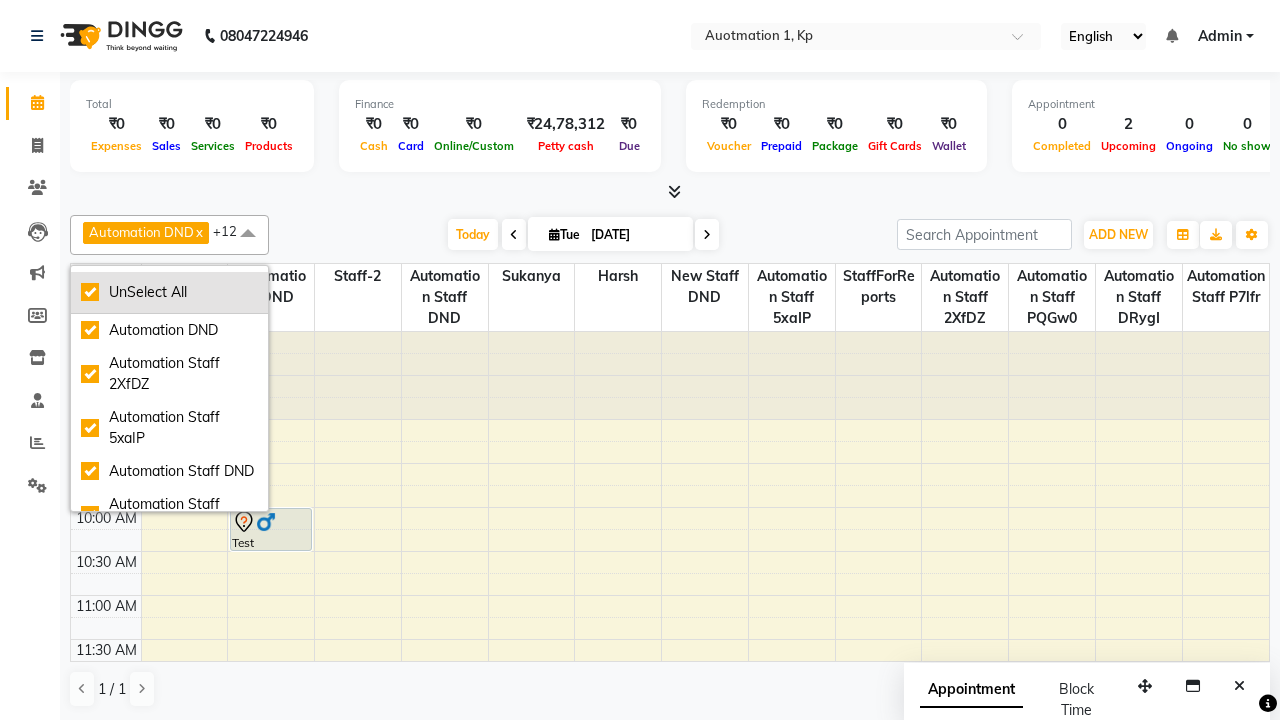click on "UnSelect All" at bounding box center (169, 292) 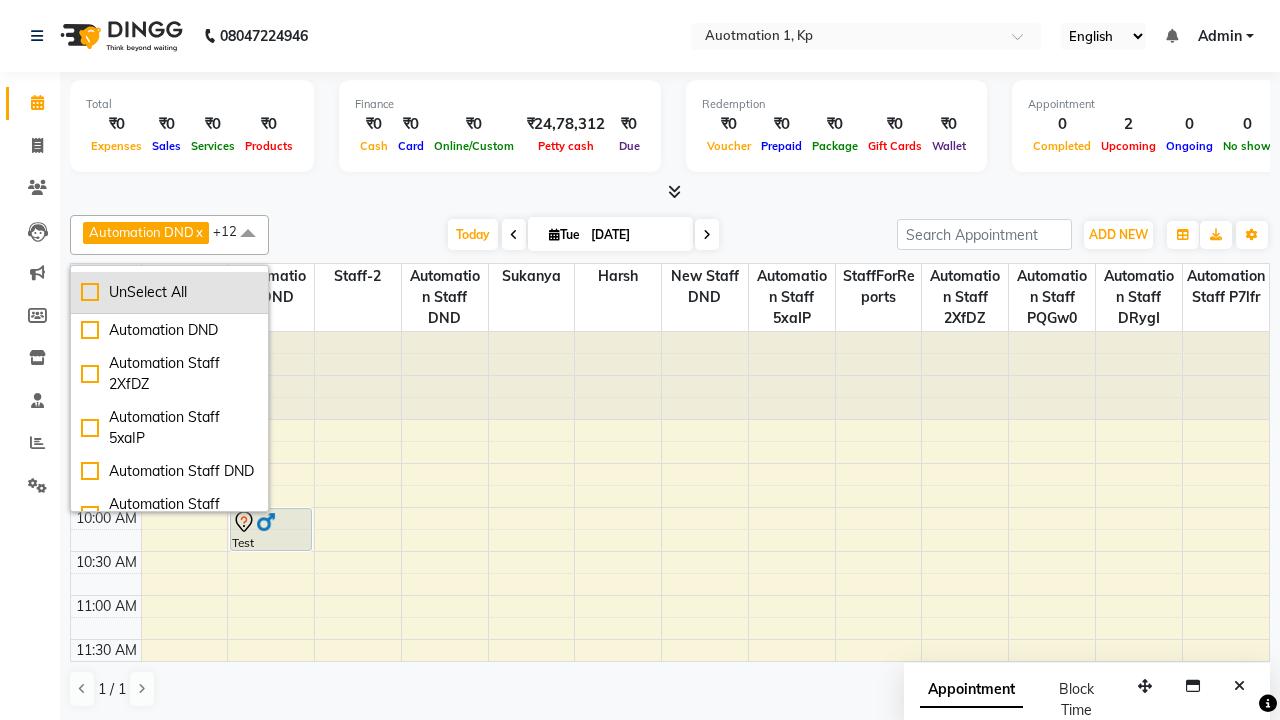 checkbox on "false" 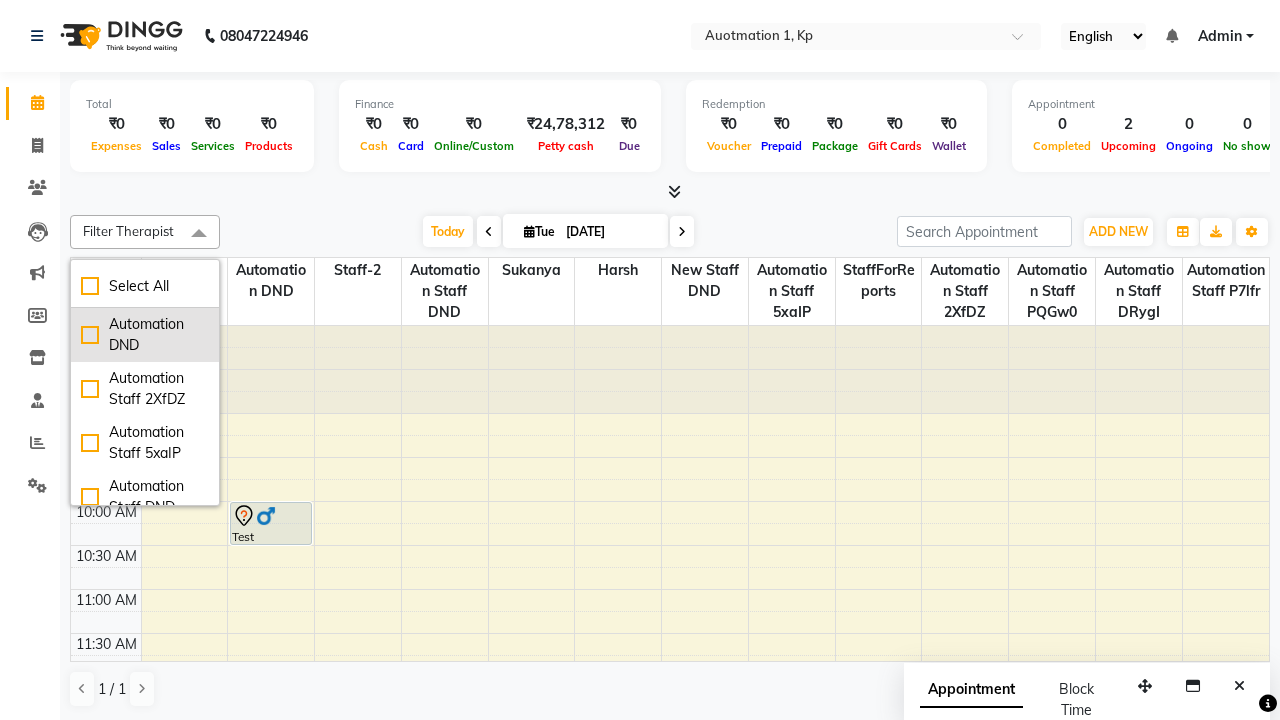 click on "Automation DND" at bounding box center [145, 335] 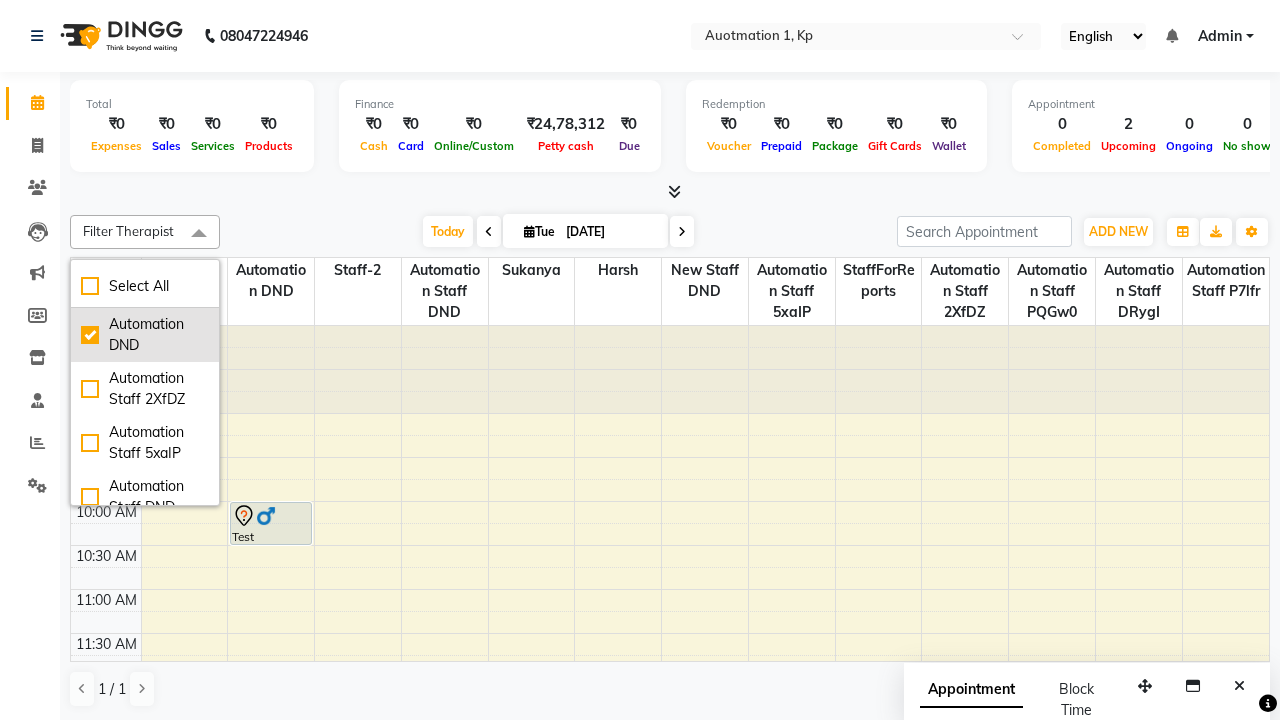checkbox on "true" 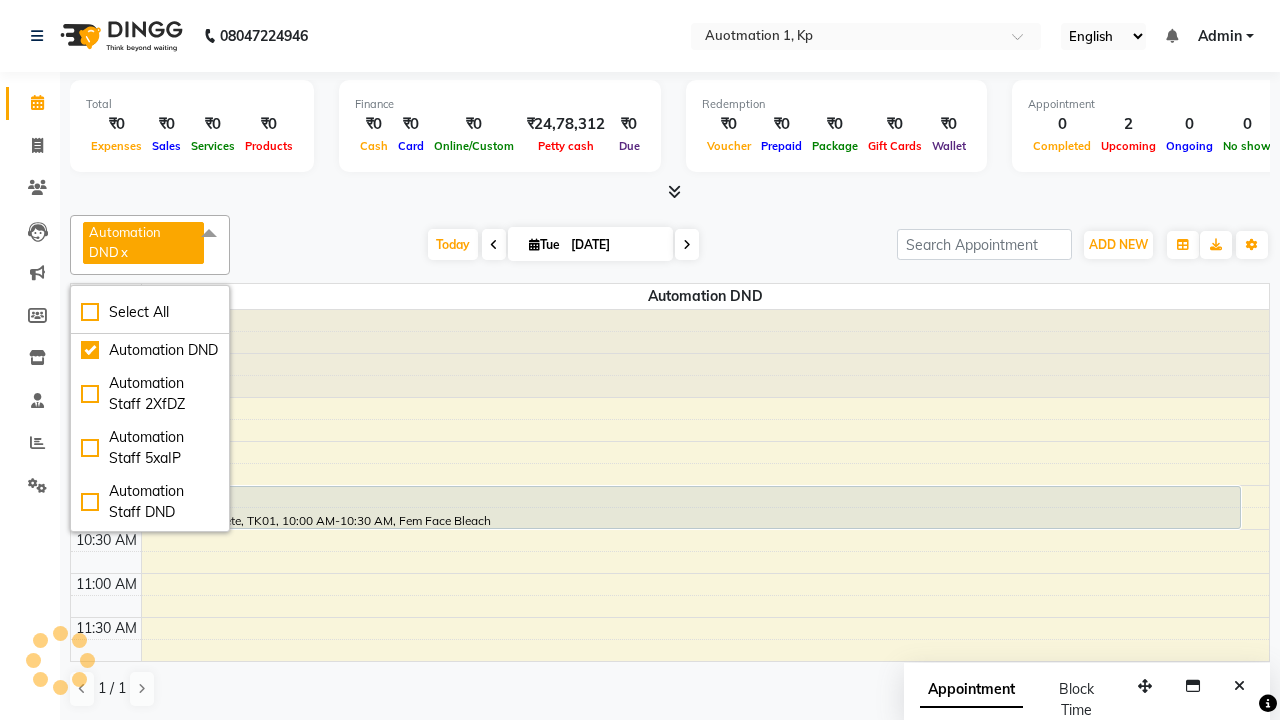click at bounding box center (209, 234) 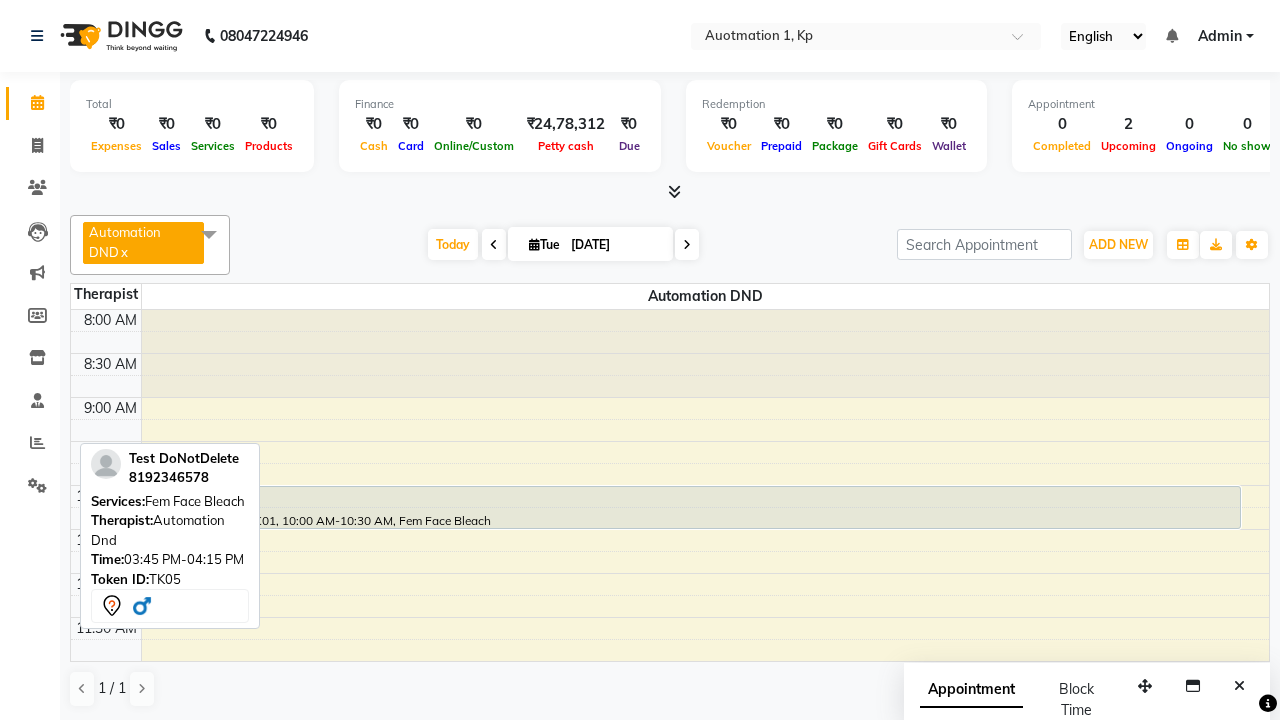 scroll, scrollTop: 528, scrollLeft: 0, axis: vertical 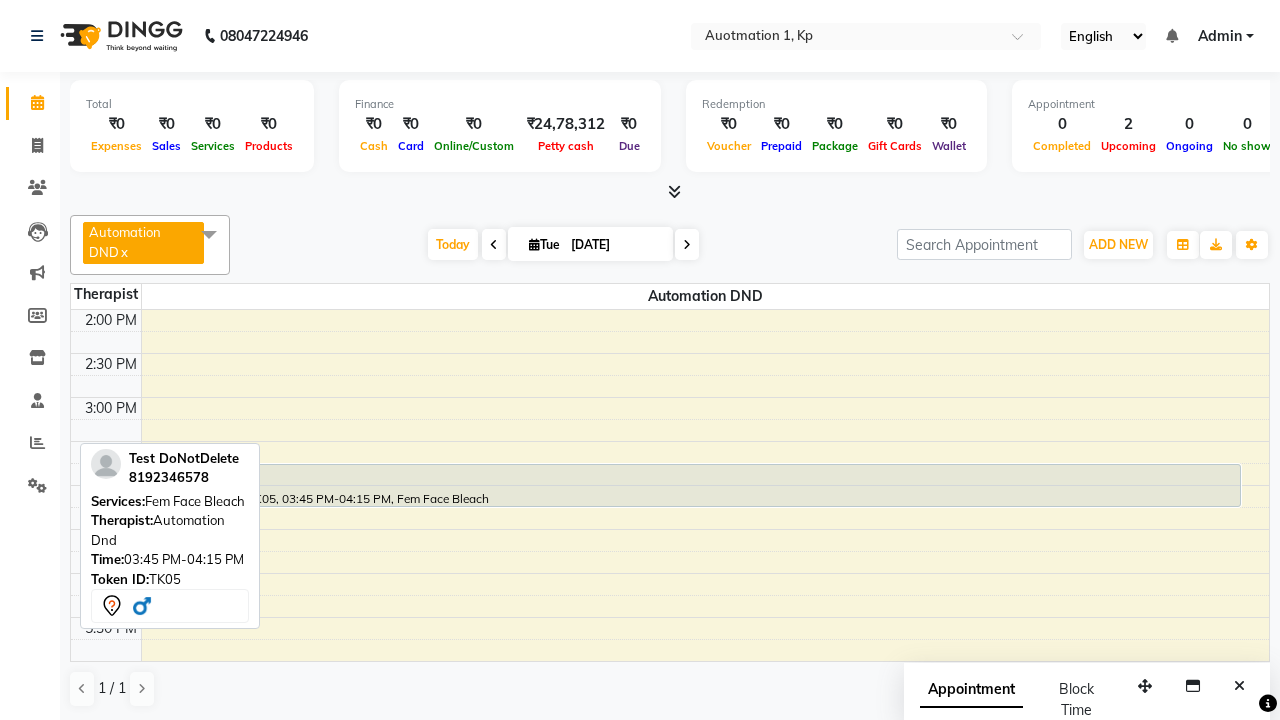 click at bounding box center [692, 478] 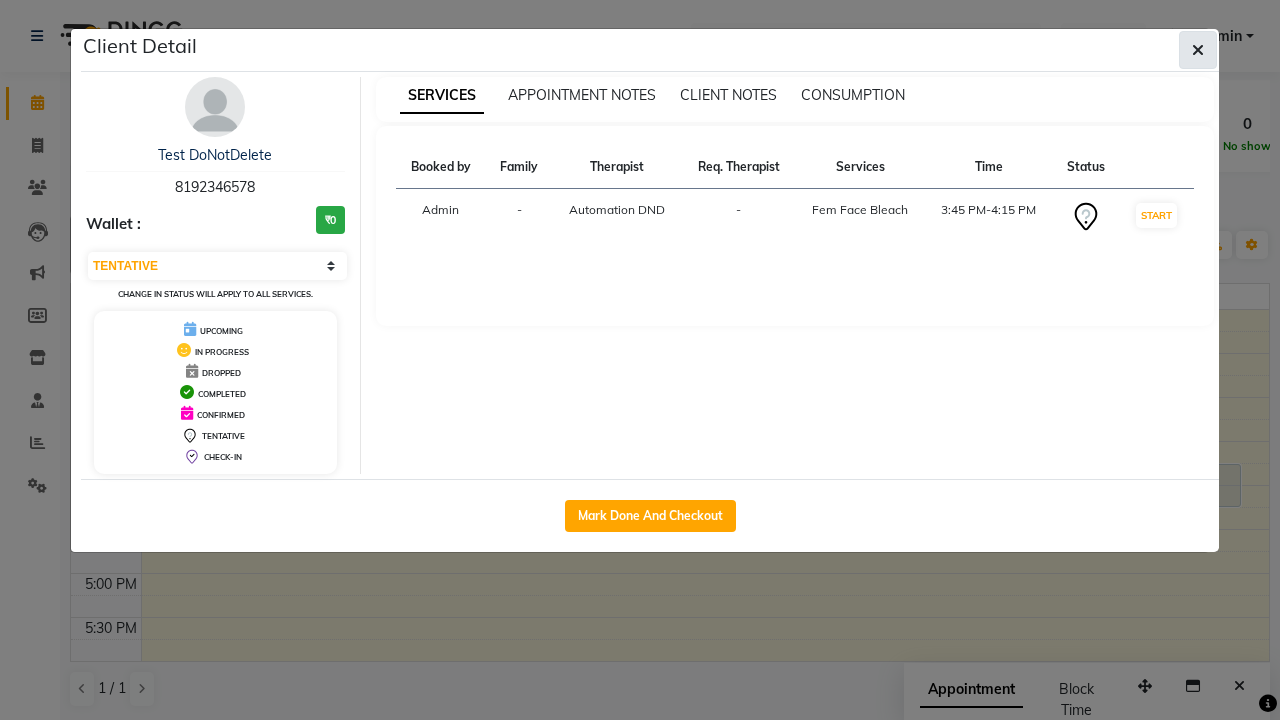 click 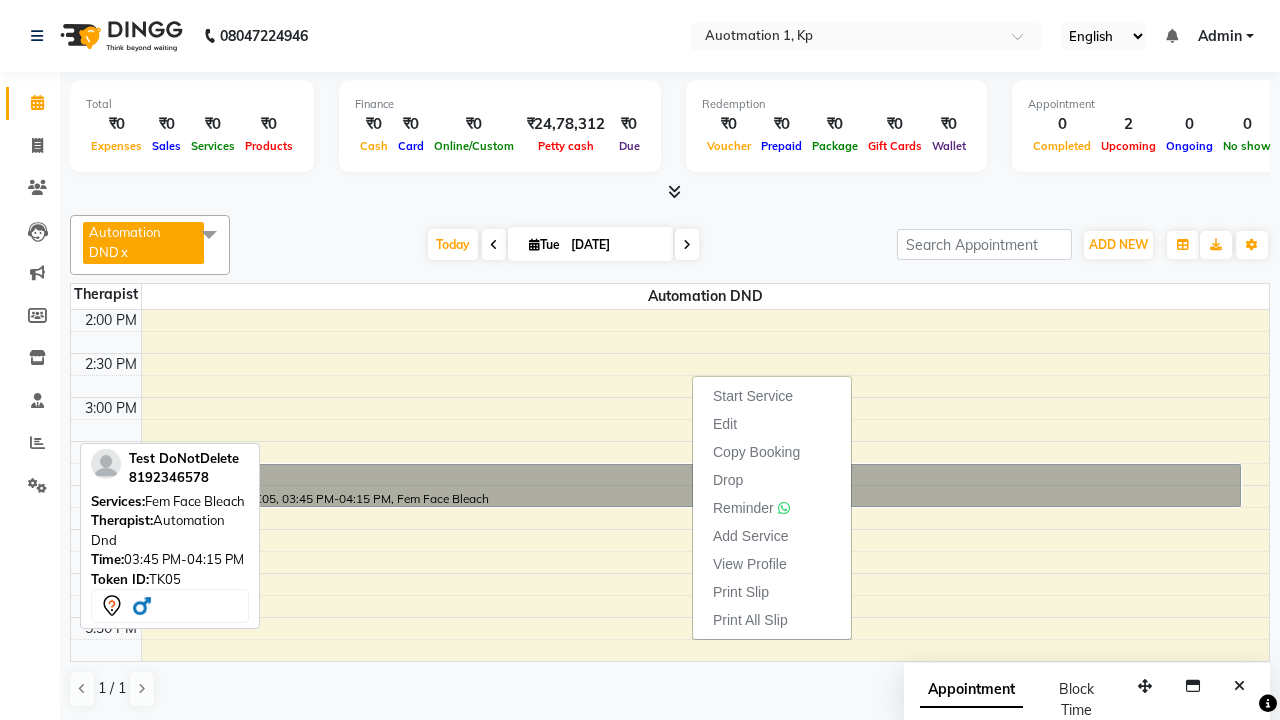 scroll, scrollTop: 373, scrollLeft: 0, axis: vertical 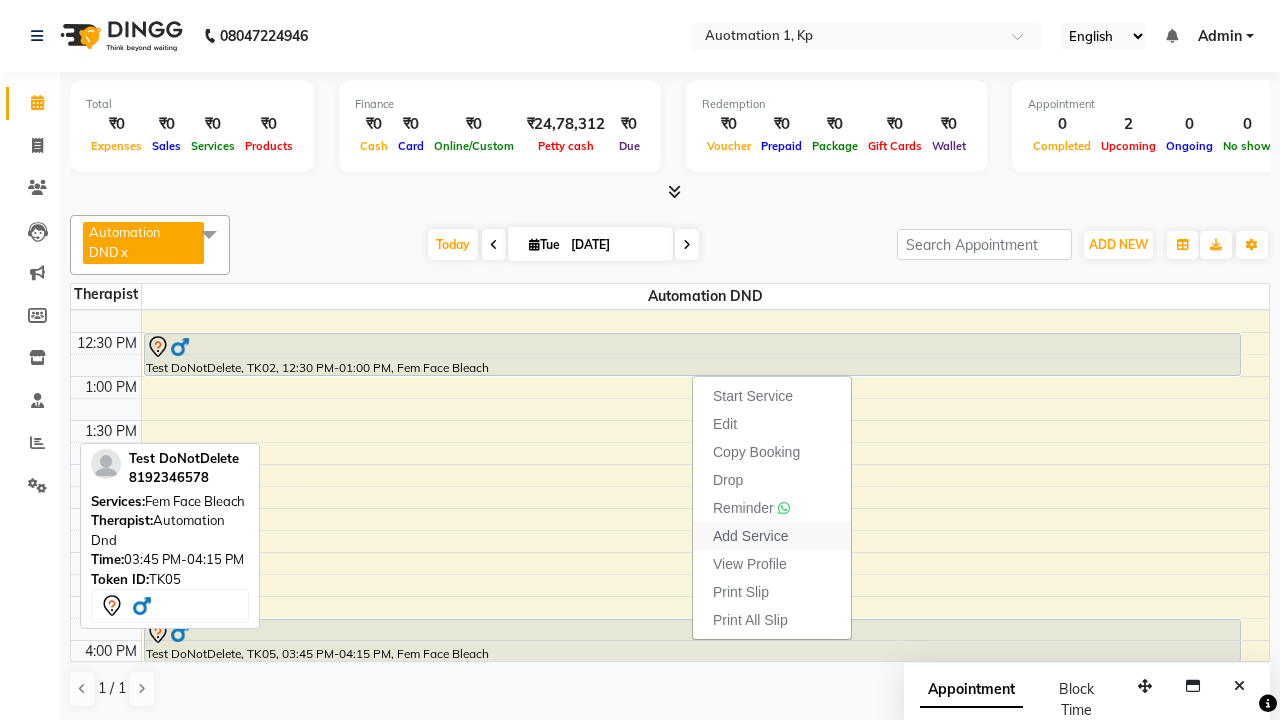 click on "Add Service" at bounding box center (750, 536) 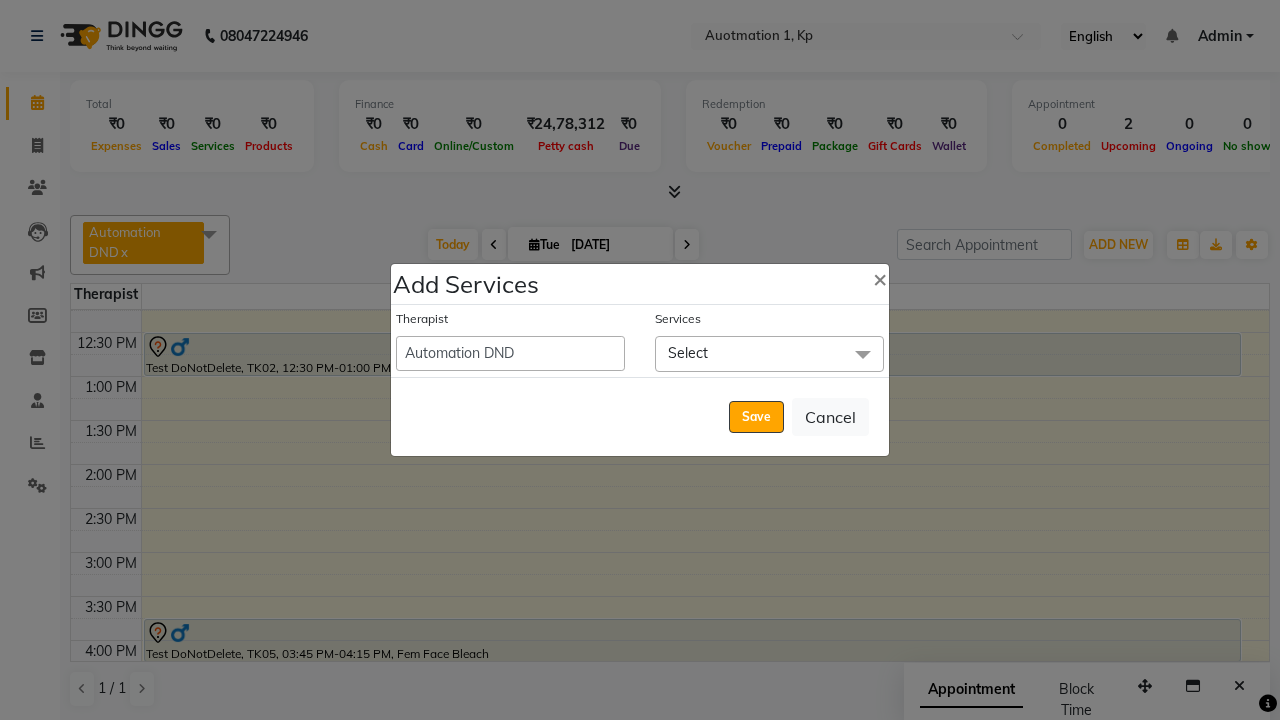 click on "Select" 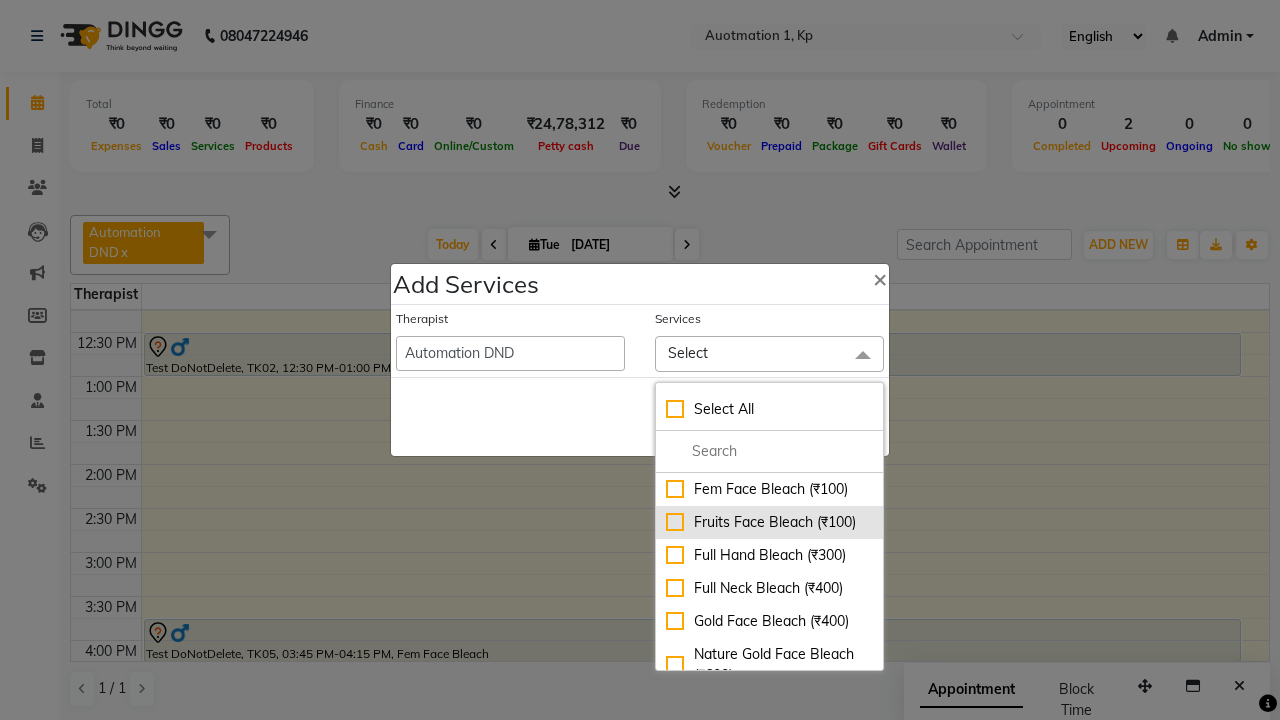 click on "Fruits Face Bleach (₹100)" 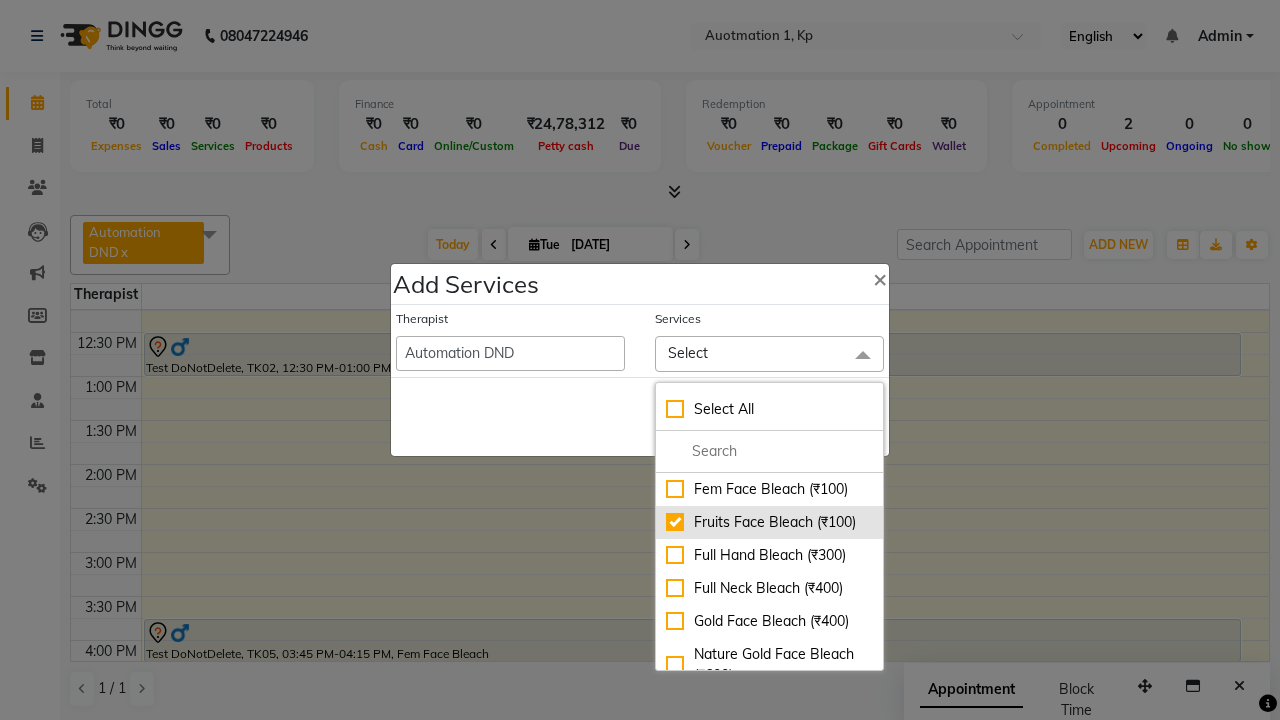 checkbox on "true" 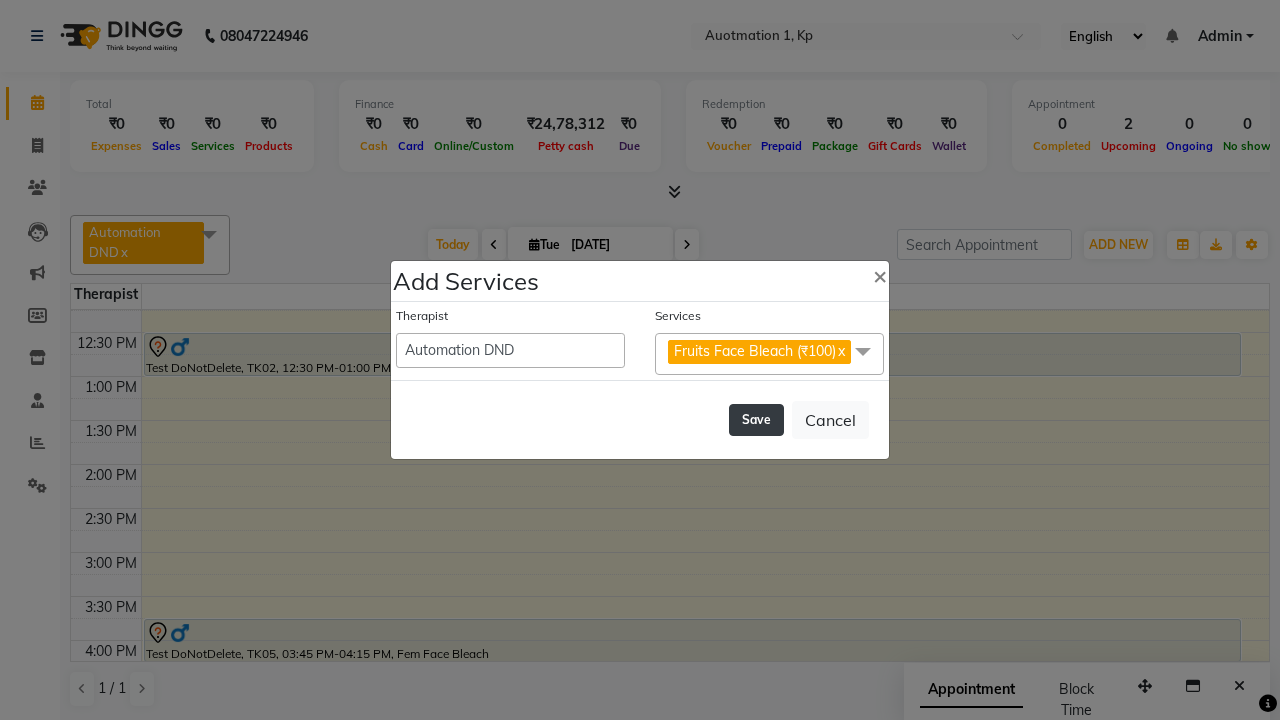 click on "Save" 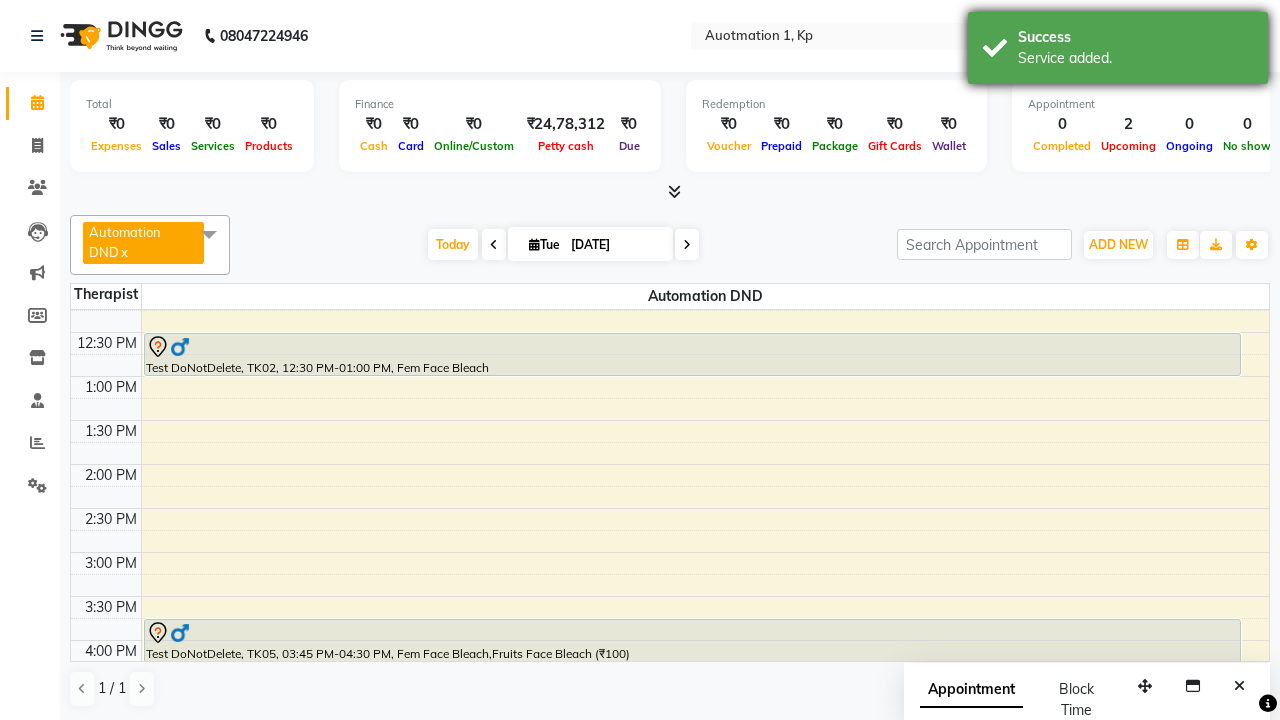 click on "Service added." at bounding box center (1135, 58) 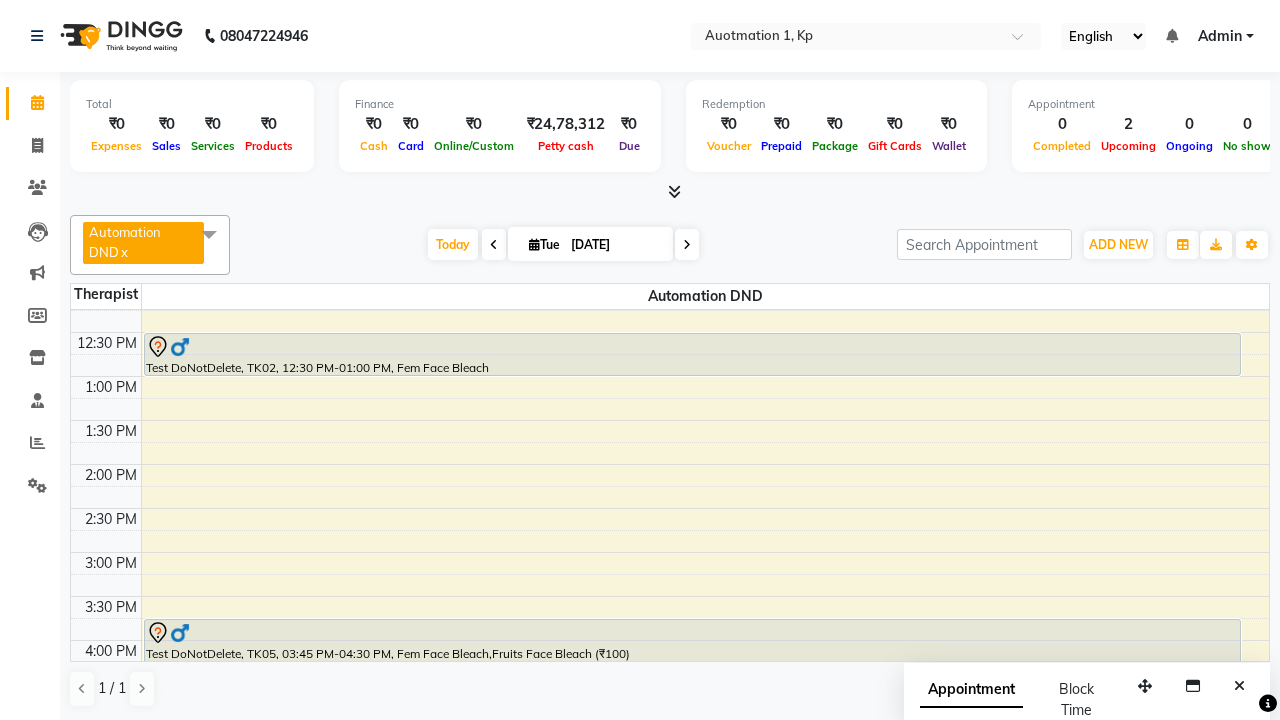 click on "Test DoNotDelete, TK05, 03:45 PM-04:30 PM, Fem Face Bleach,Fruits Face Bleach (₹100)" at bounding box center (692, 651) 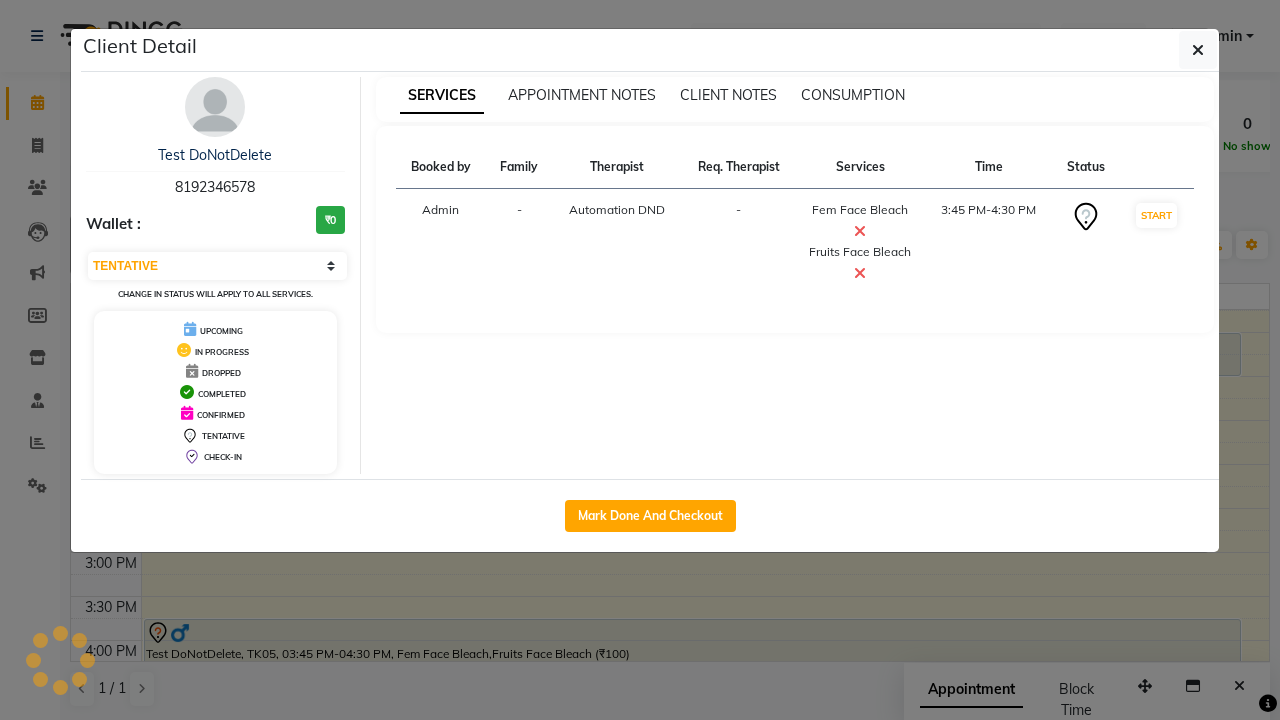 scroll, scrollTop: 395, scrollLeft: 0, axis: vertical 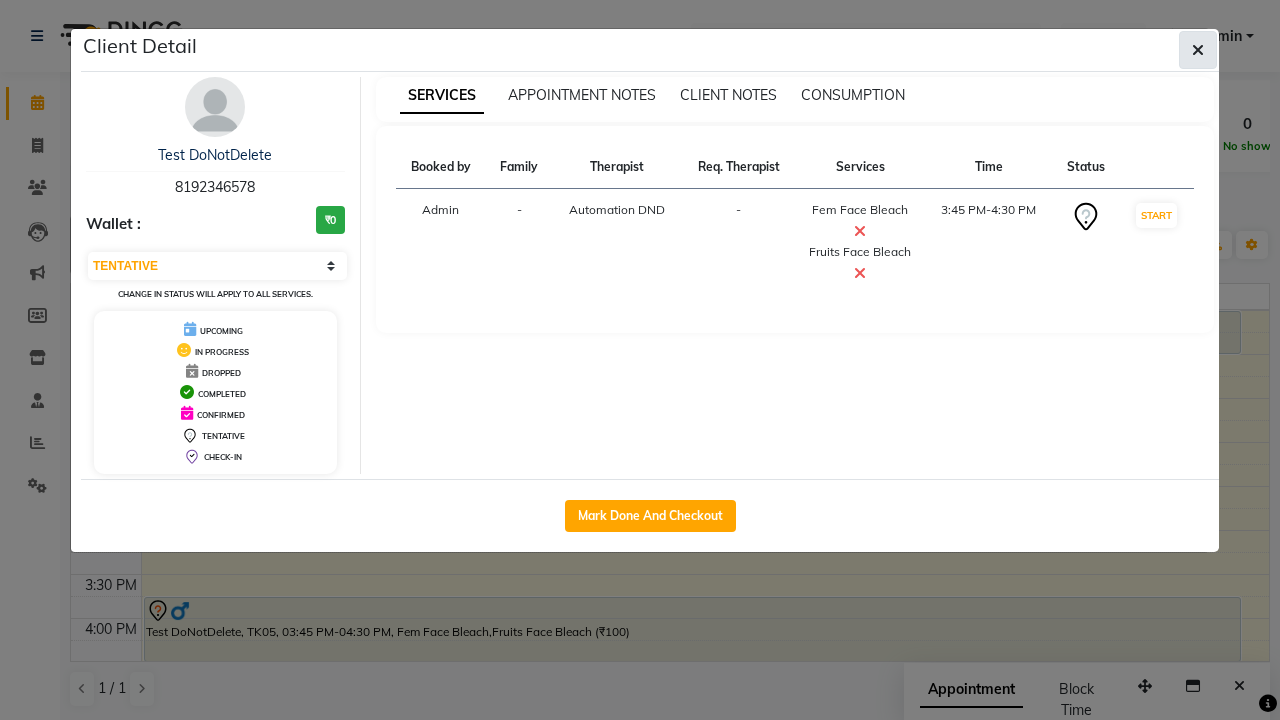 click 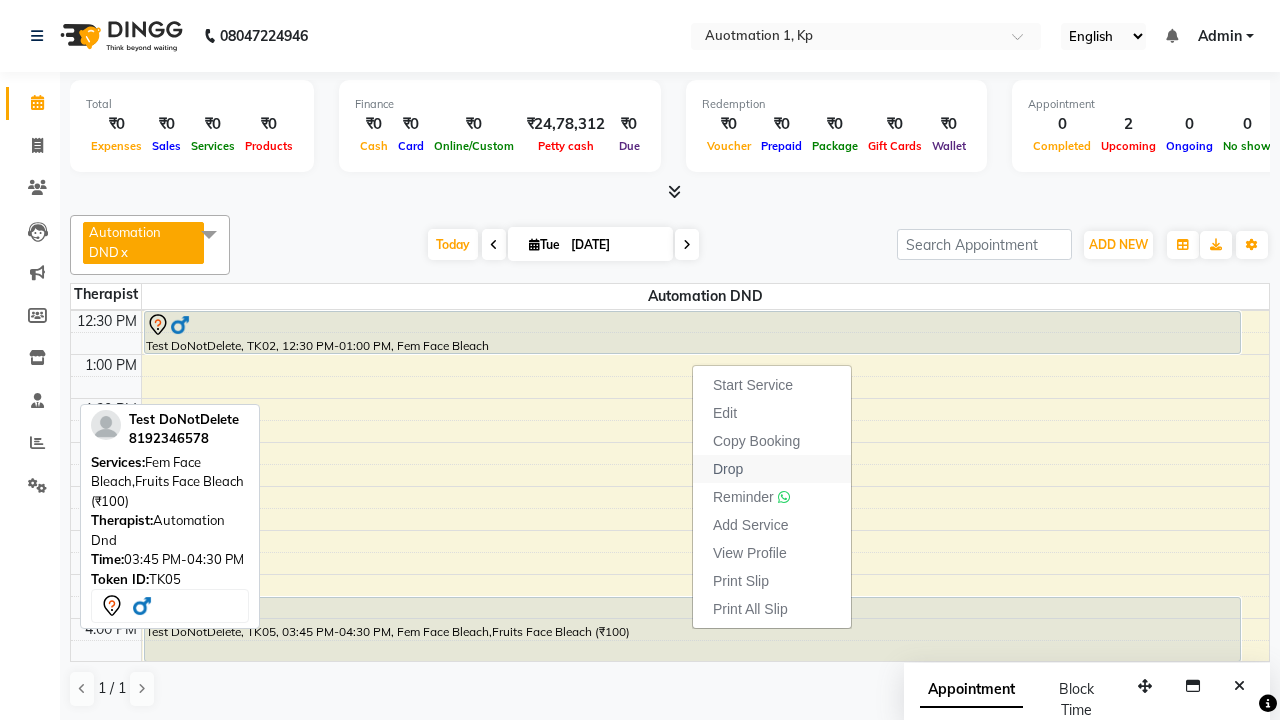 click on "Drop" at bounding box center [772, 469] 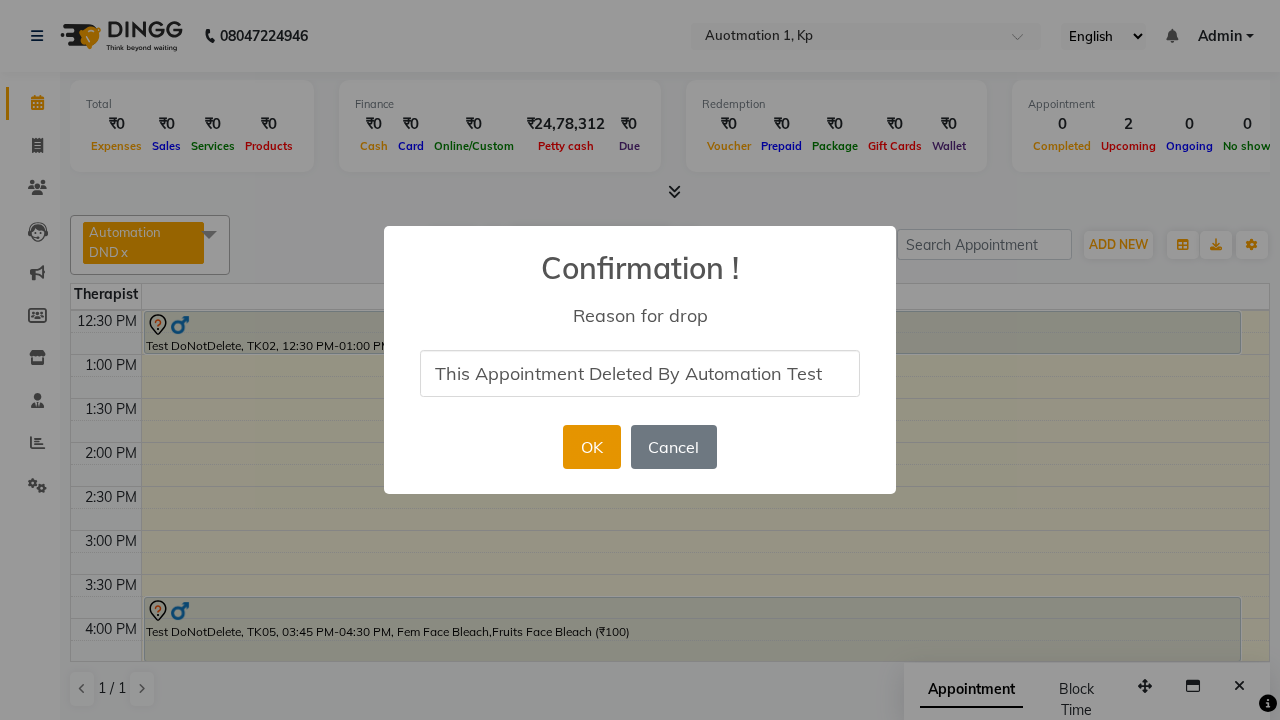 type on "This Appointment Deleted By Automation Test" 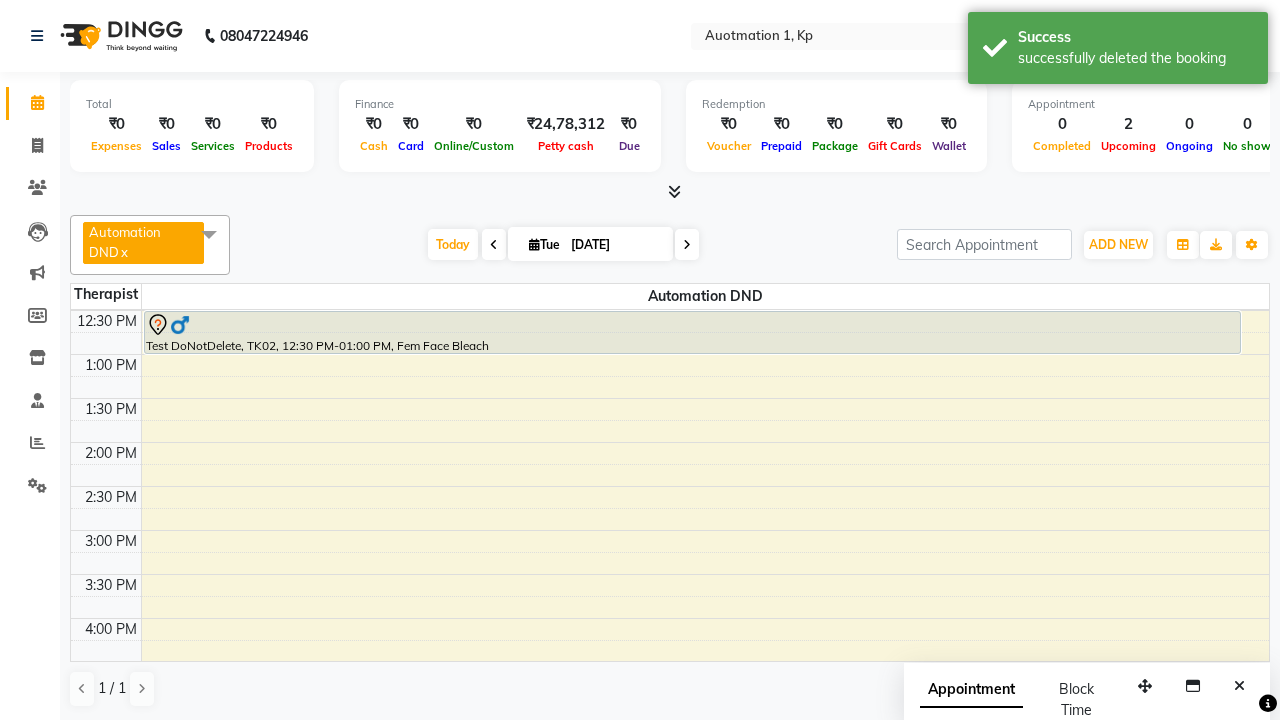 click on "successfully deleted the booking" at bounding box center [1135, 58] 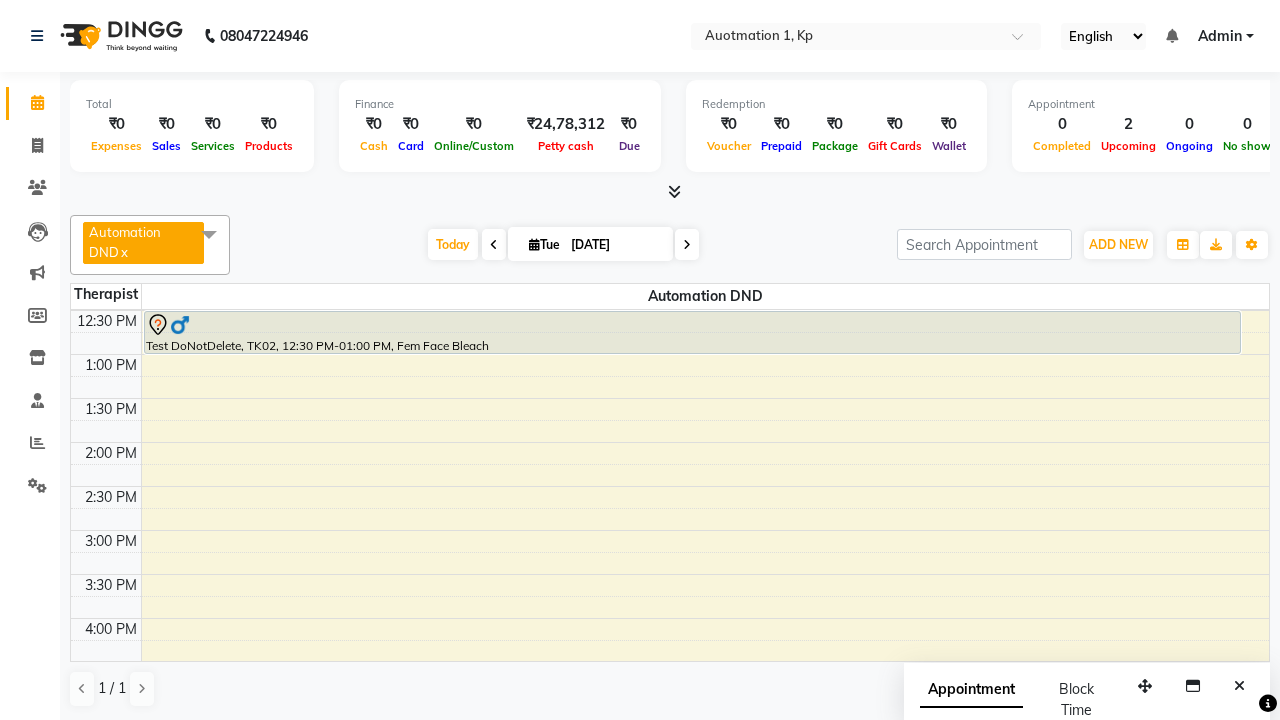 click at bounding box center [209, 234] 